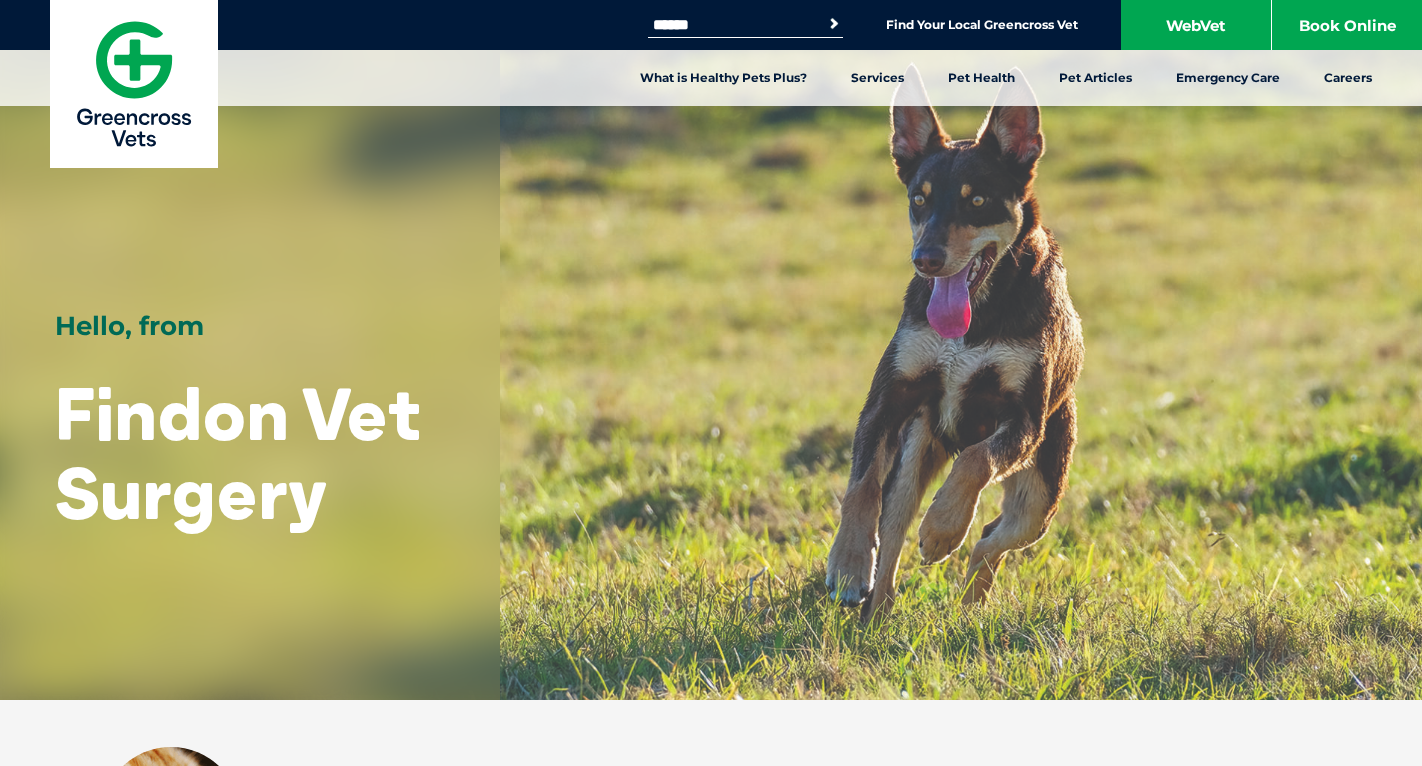scroll, scrollTop: 0, scrollLeft: 0, axis: both 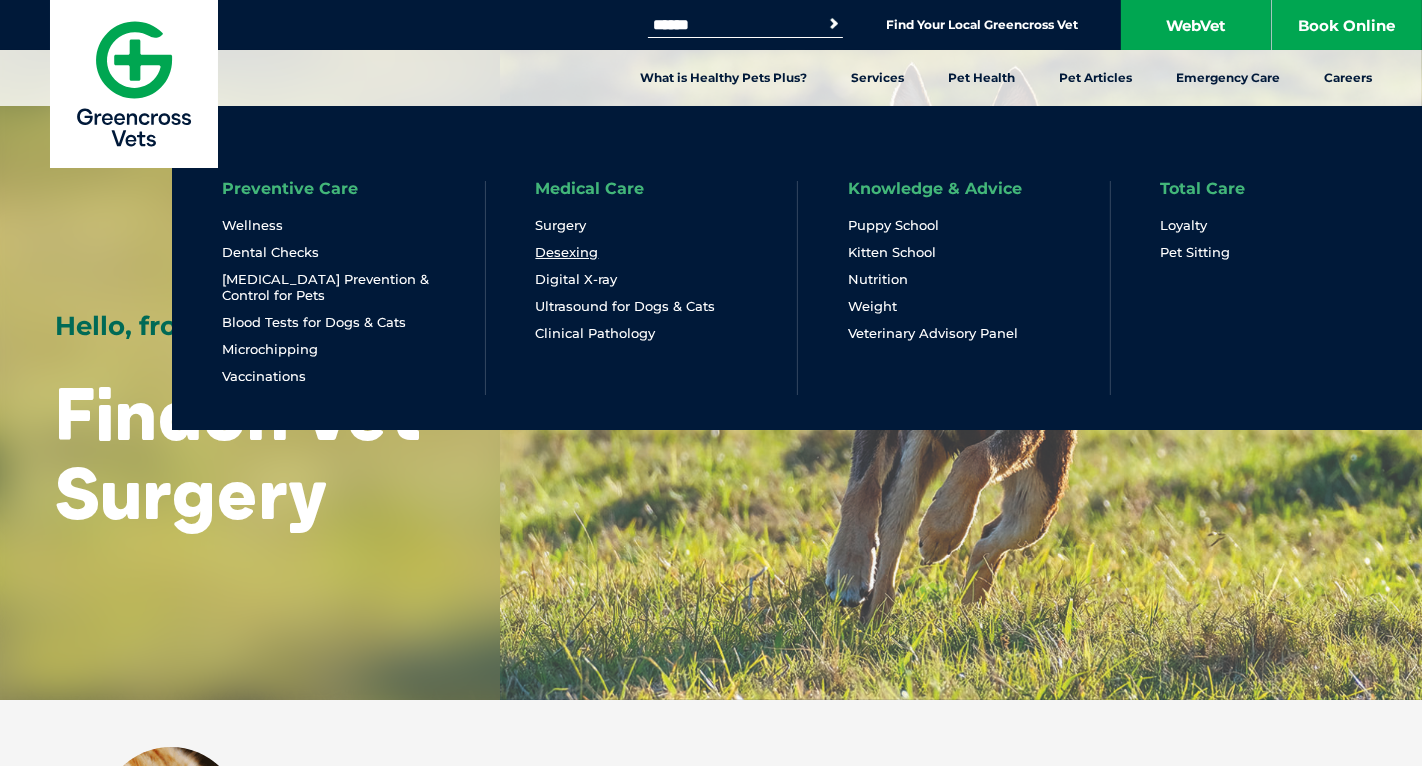click on "Desexing" at bounding box center [567, 252] 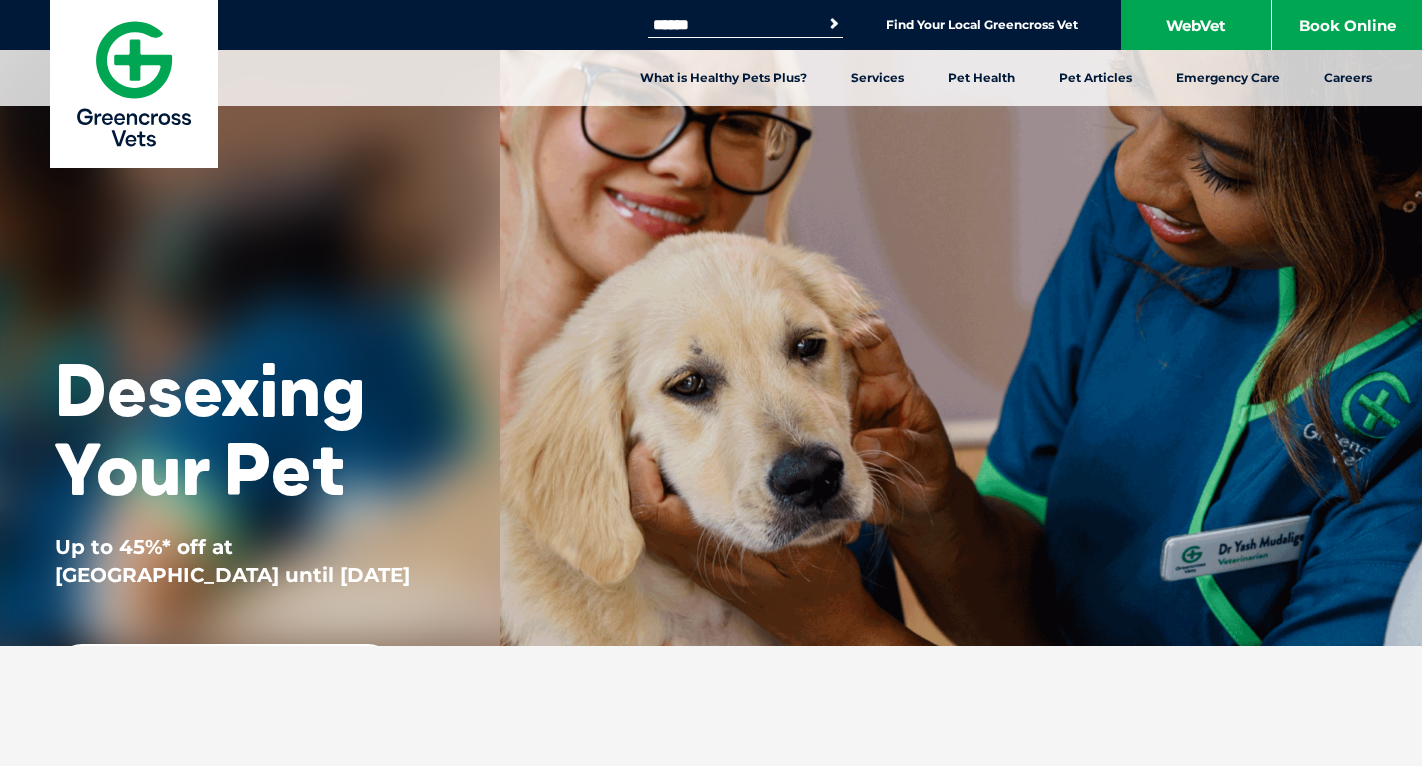 scroll, scrollTop: 0, scrollLeft: 0, axis: both 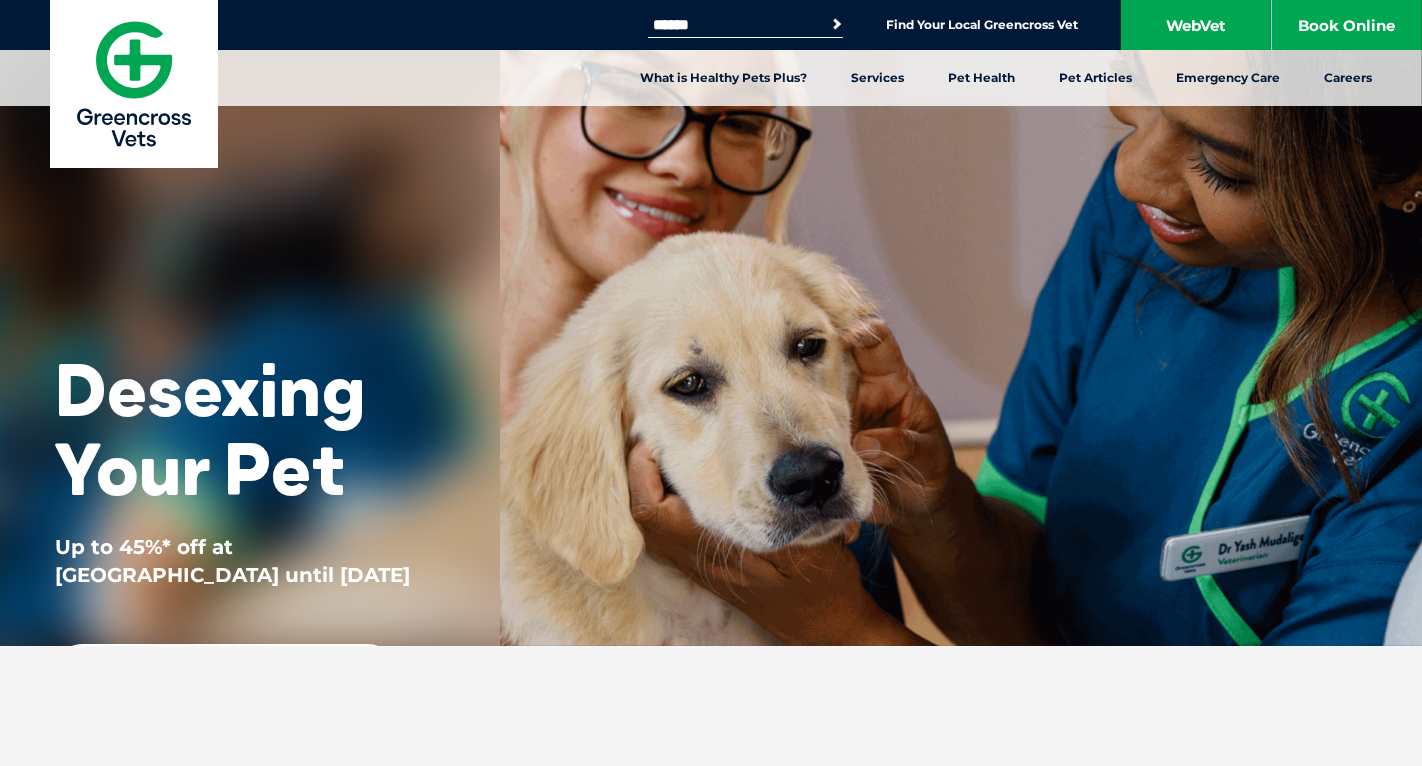 click on "Search" at bounding box center [821, 23] 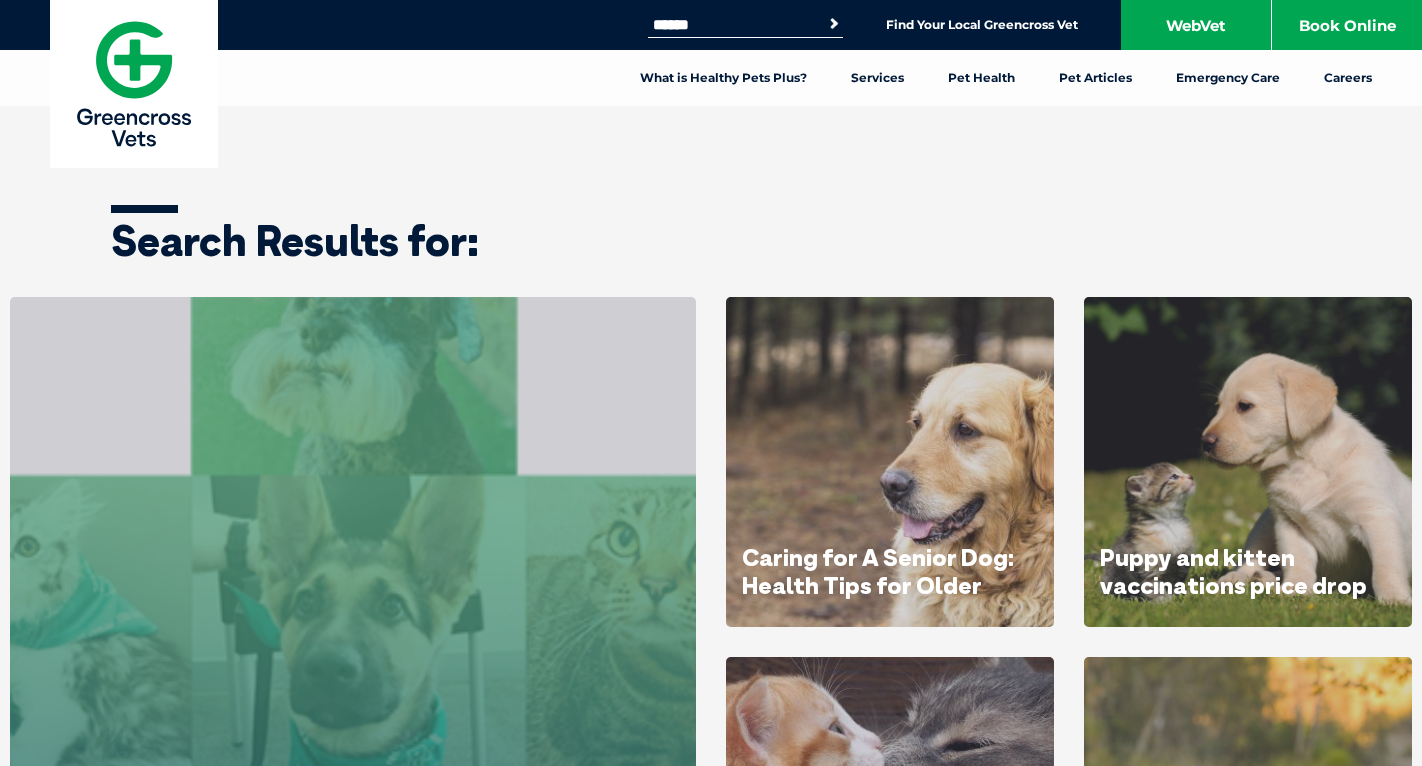 scroll, scrollTop: 0, scrollLeft: 0, axis: both 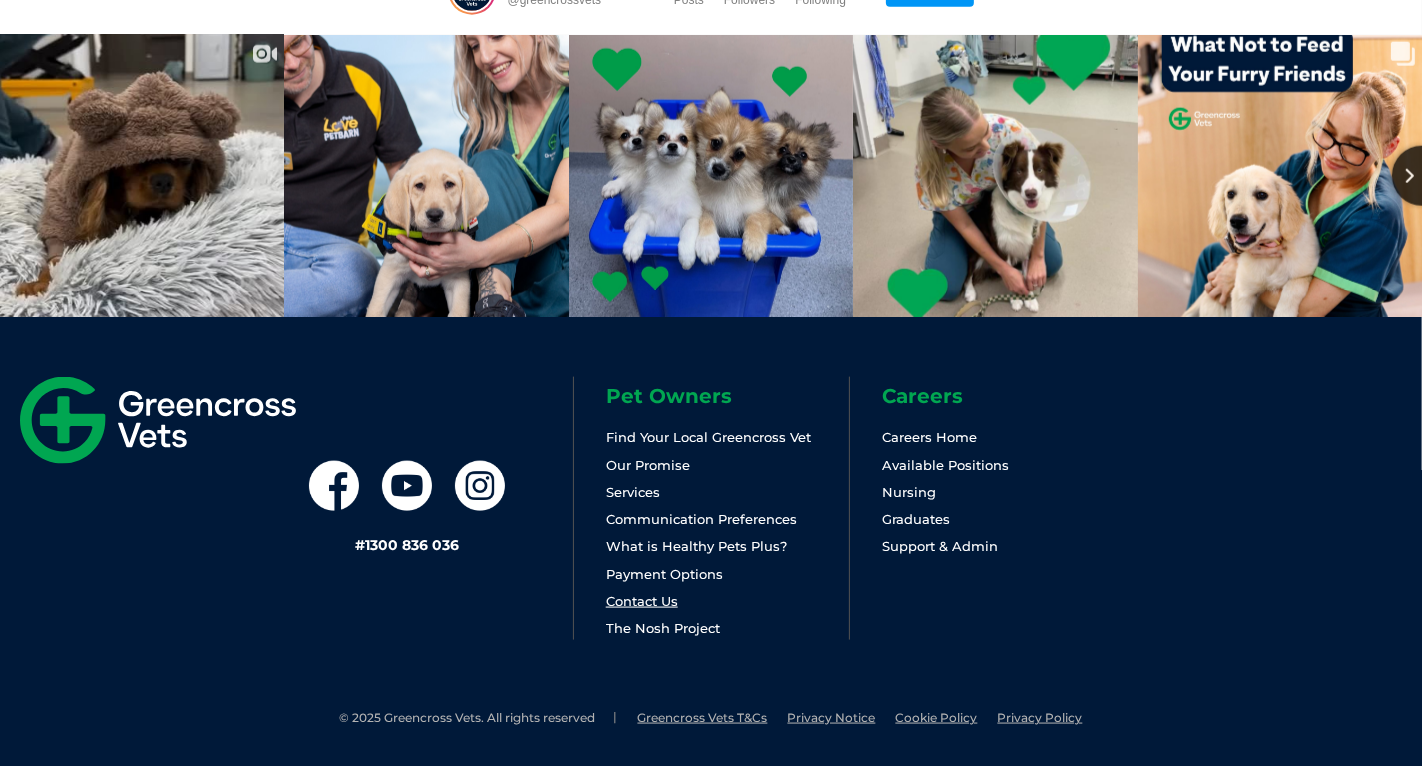 click on "Contact Us" at bounding box center (642, 601) 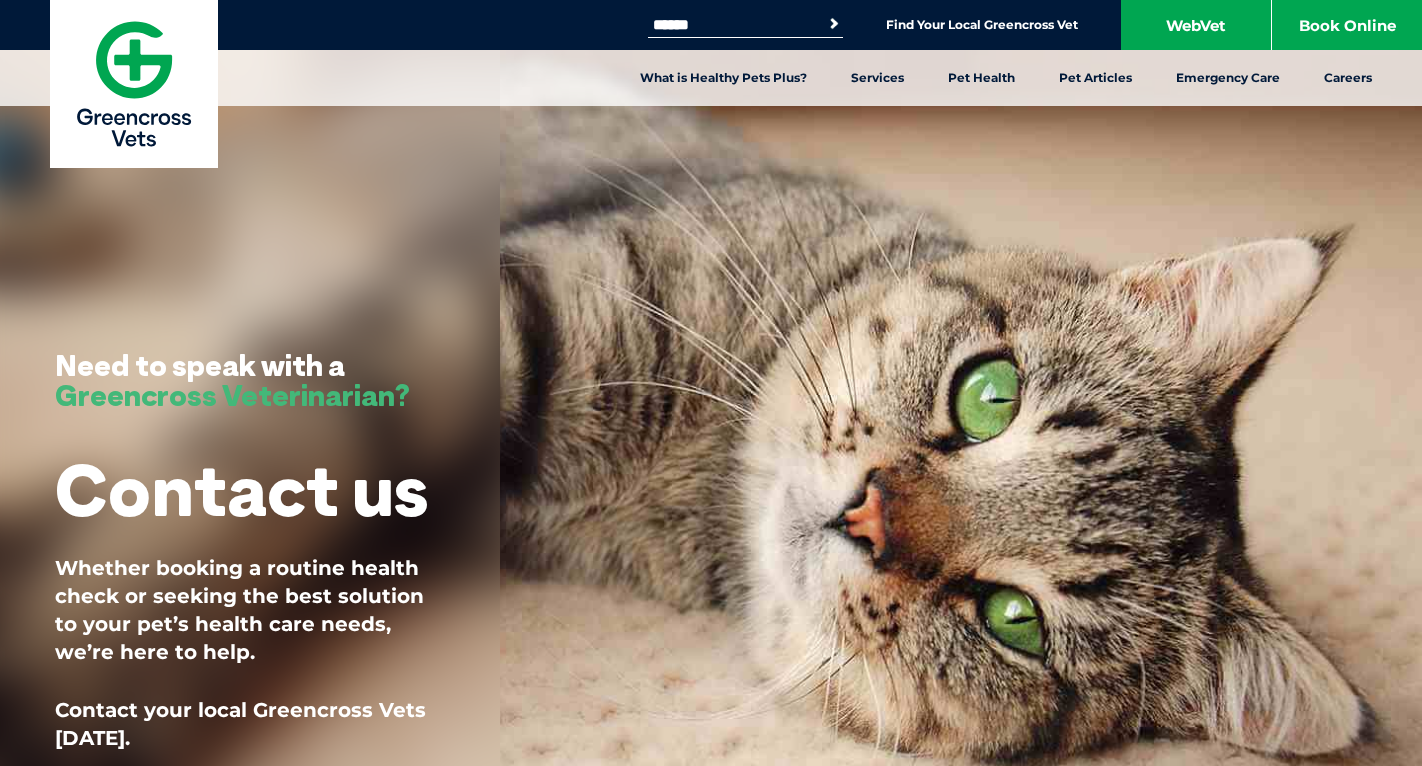 scroll, scrollTop: 0, scrollLeft: 0, axis: both 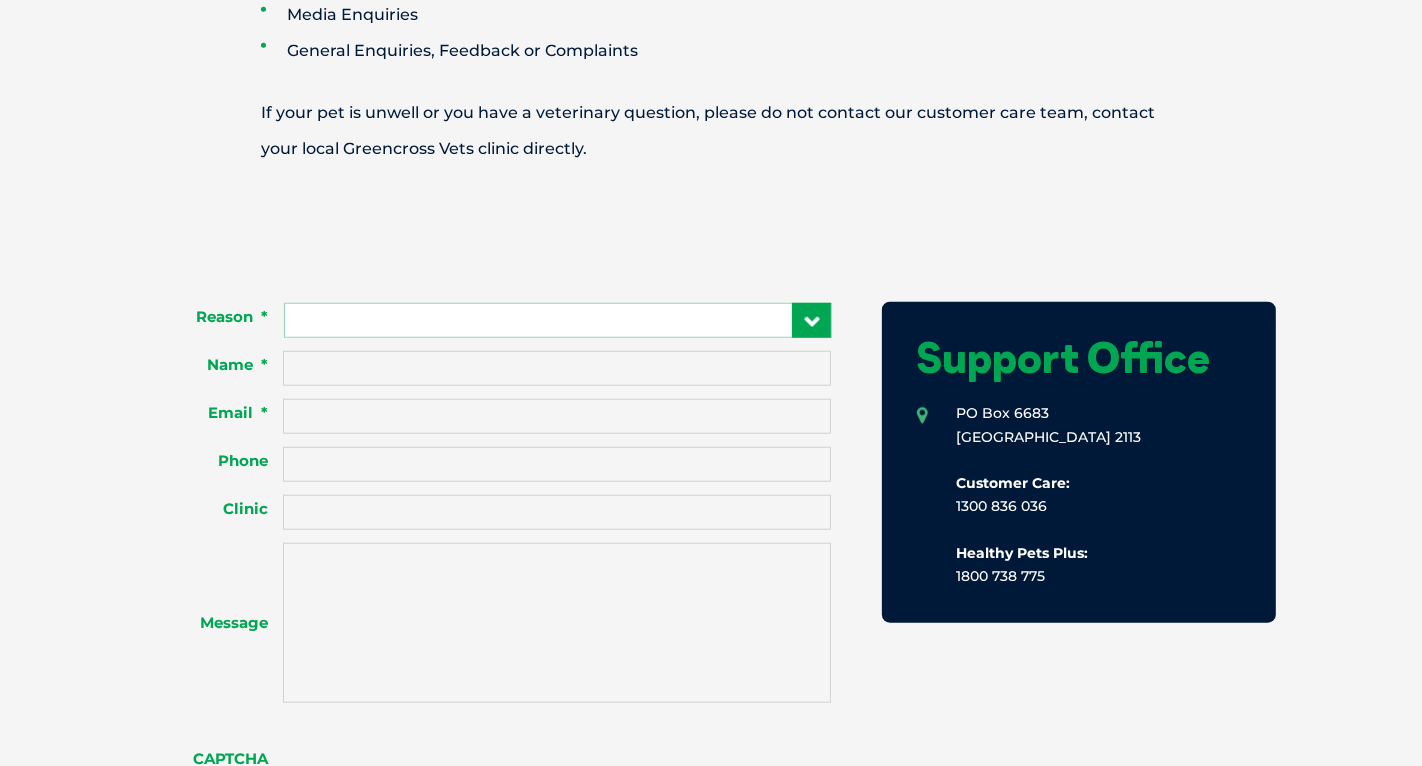 click on "**********" at bounding box center (558, 320) 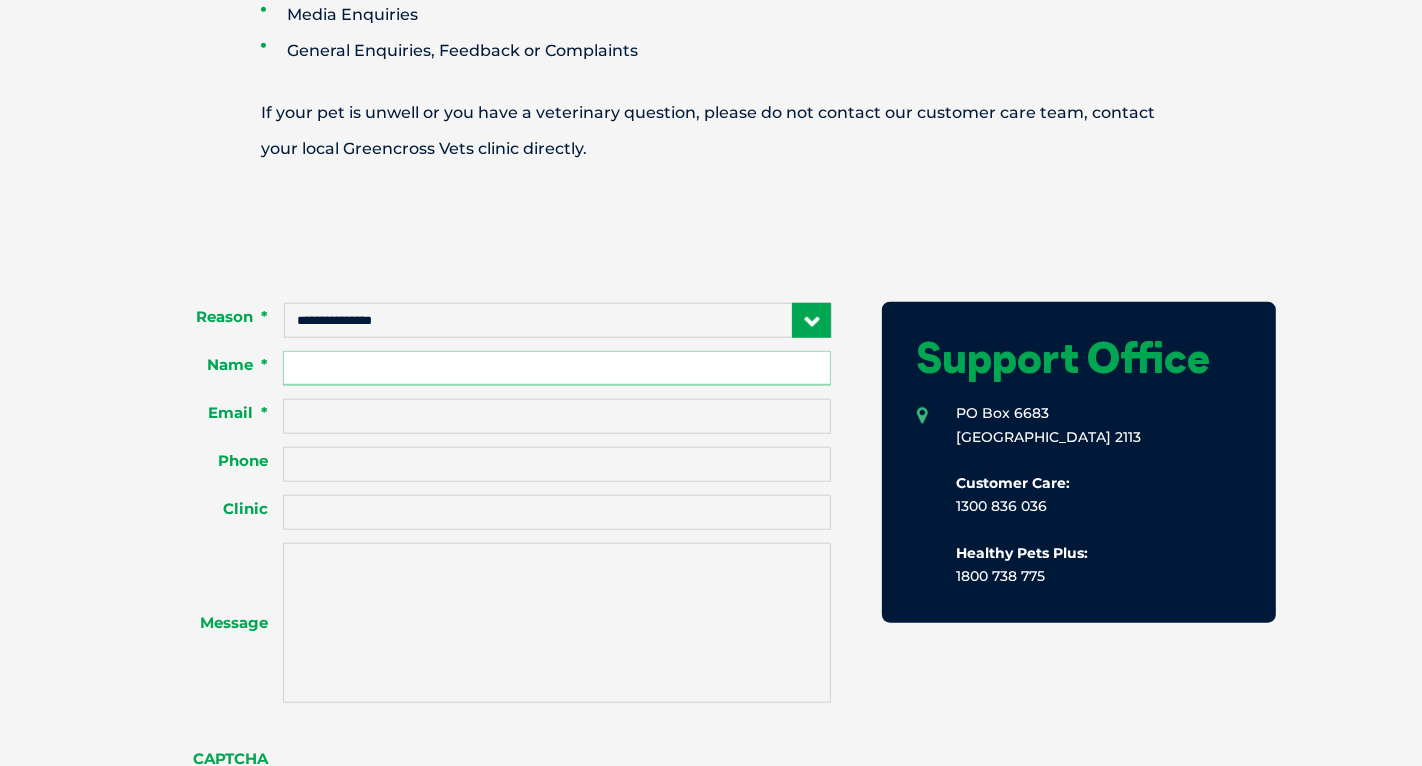 click on "Name *" at bounding box center (557, 368) 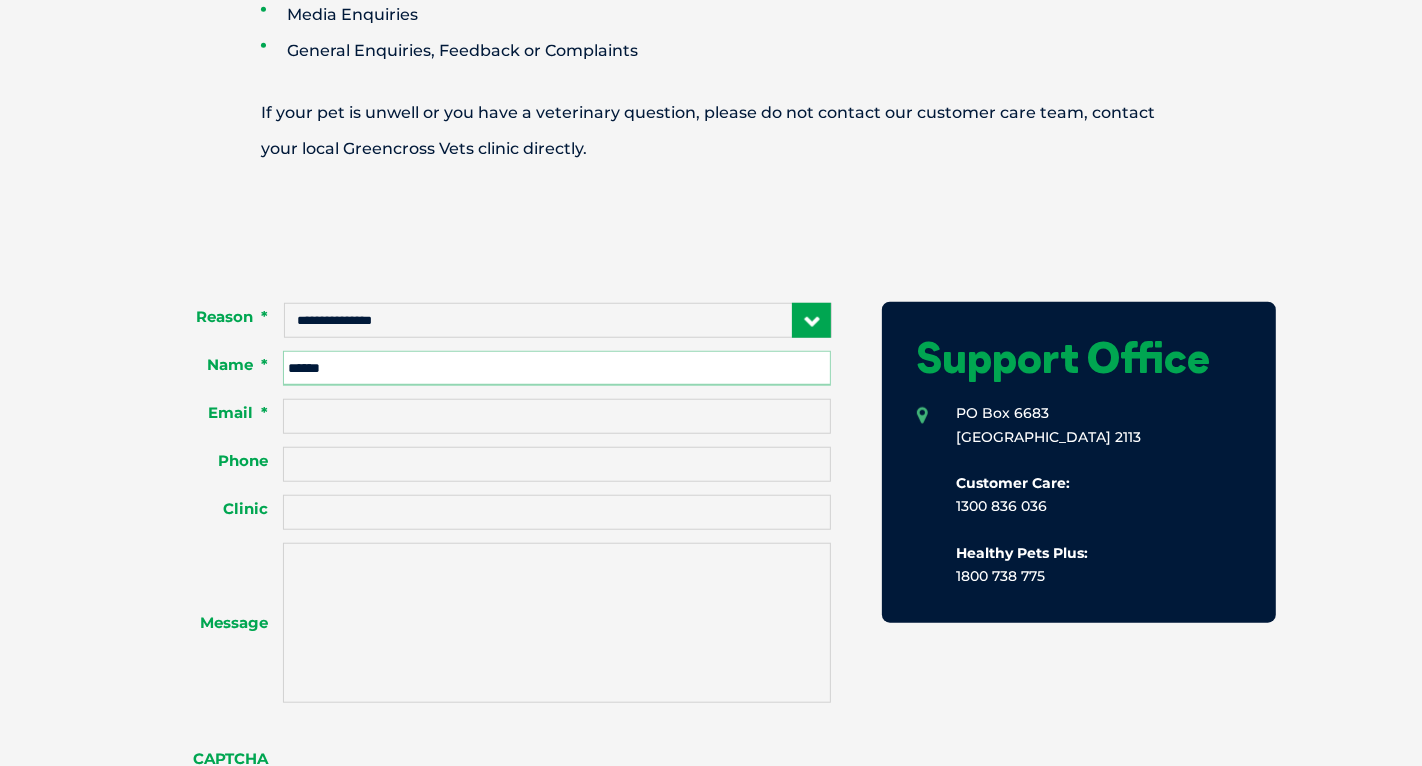 type on "**********" 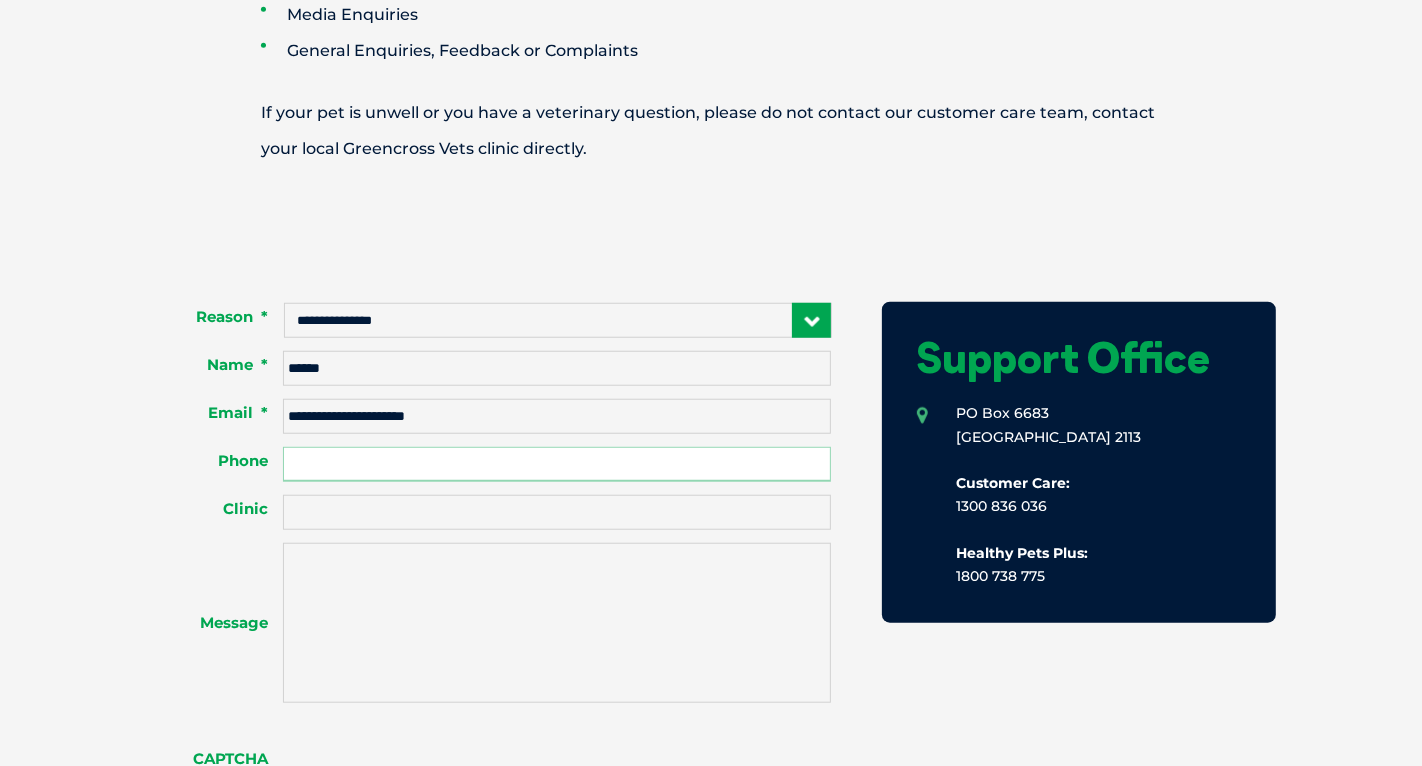 type on "**********" 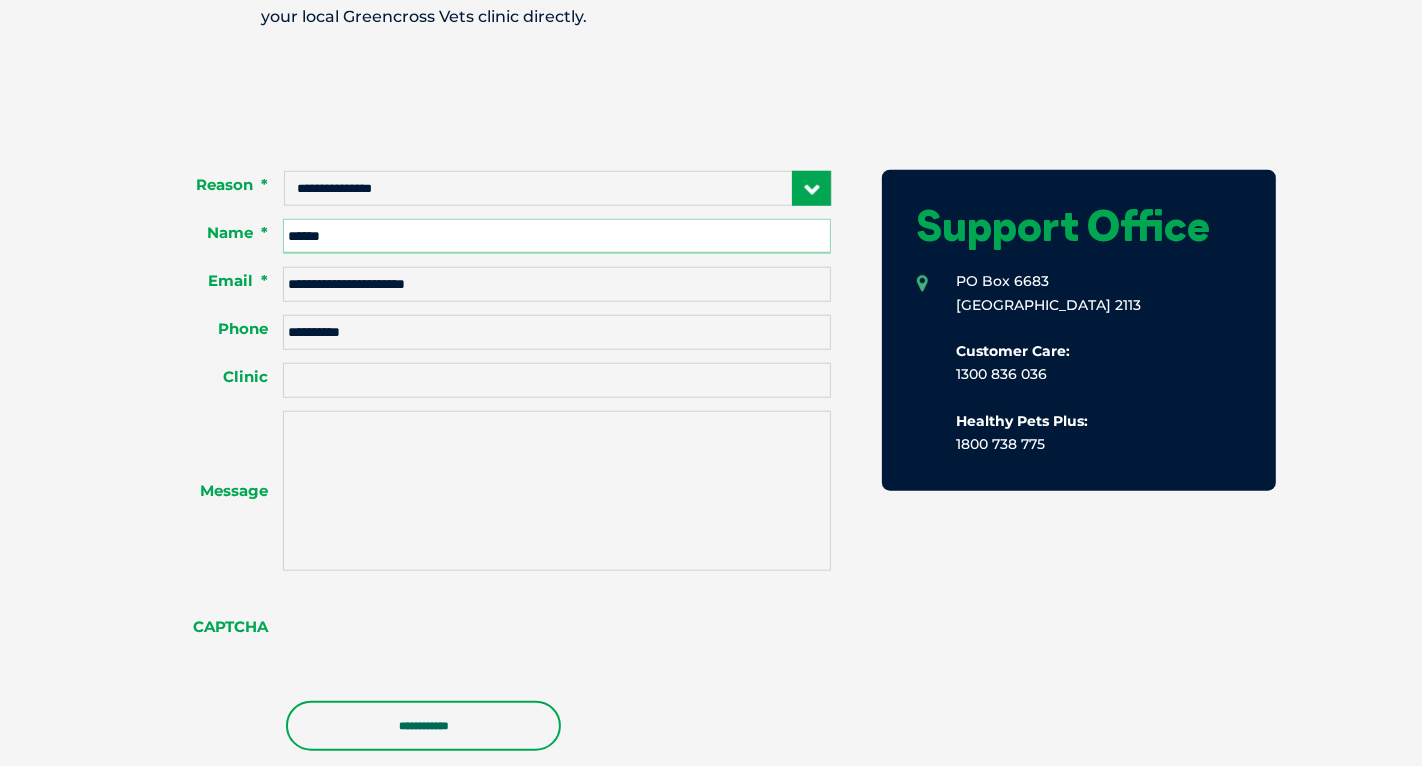 scroll, scrollTop: 1447, scrollLeft: 0, axis: vertical 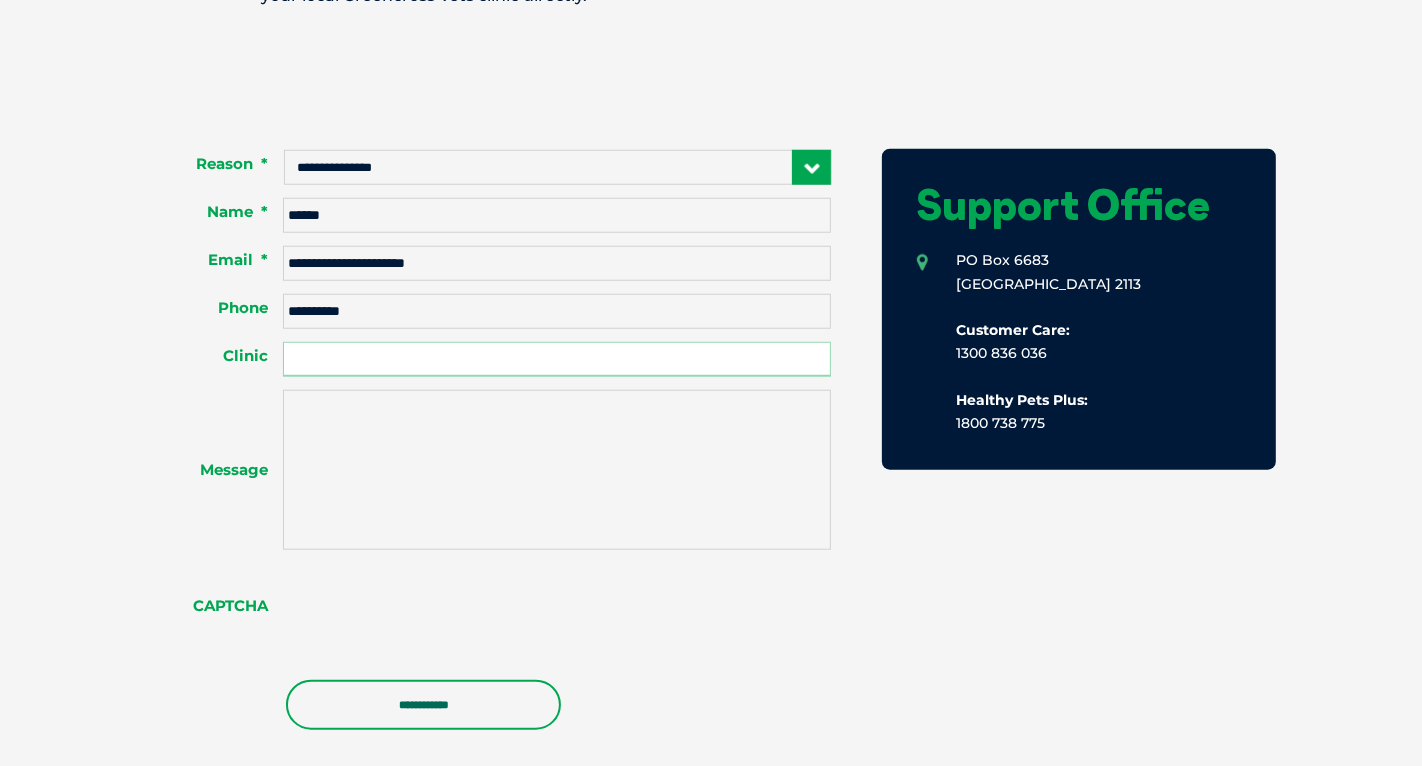 click on "Clinic" at bounding box center [557, 359] 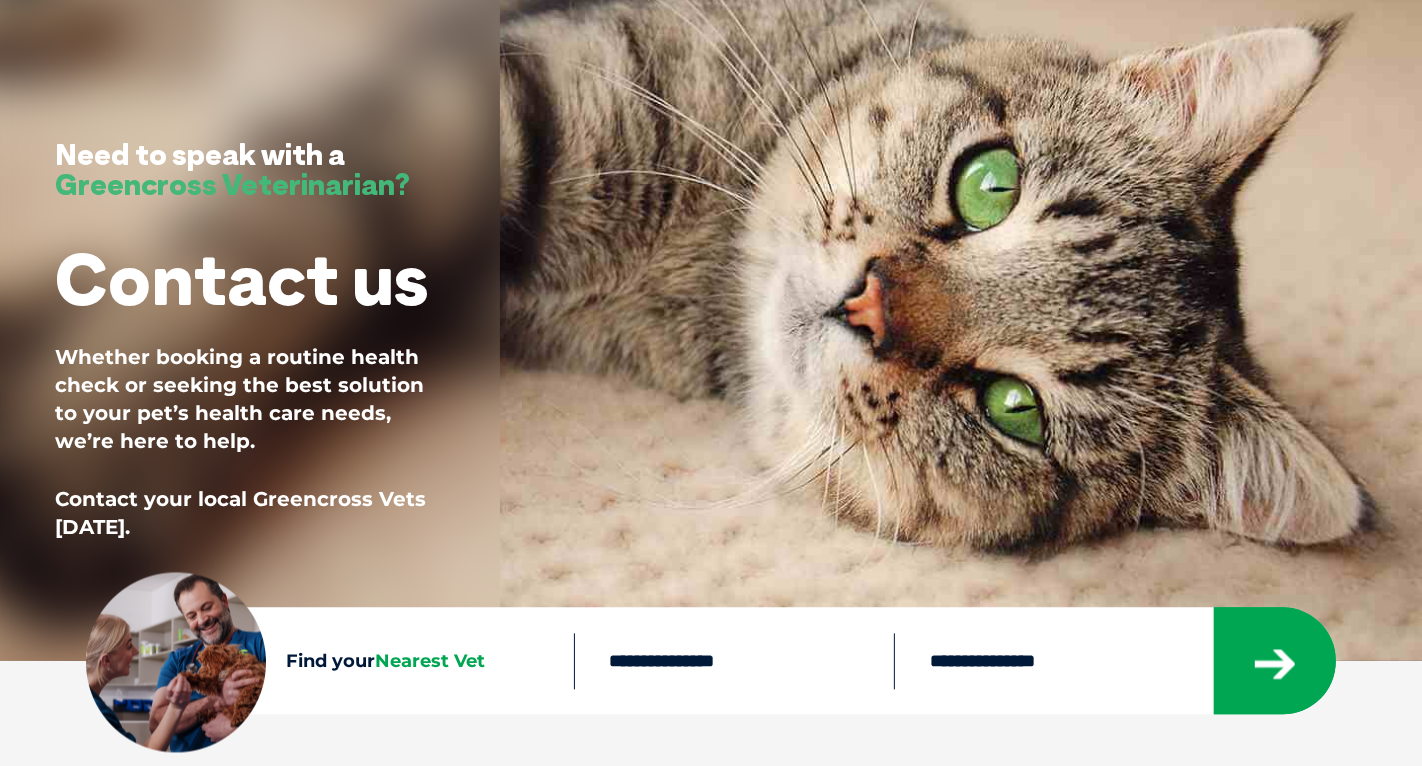 scroll, scrollTop: 0, scrollLeft: 0, axis: both 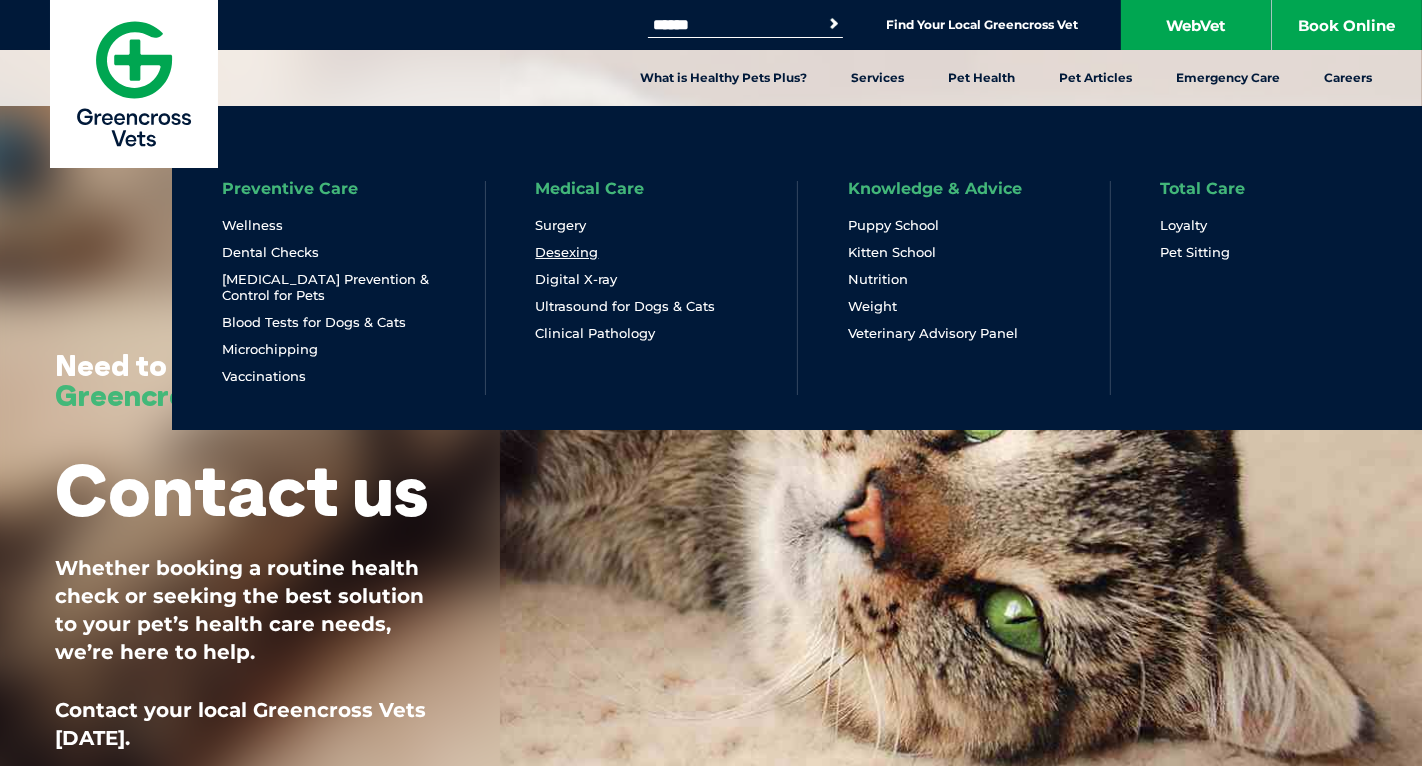 click on "Desexing" at bounding box center (567, 252) 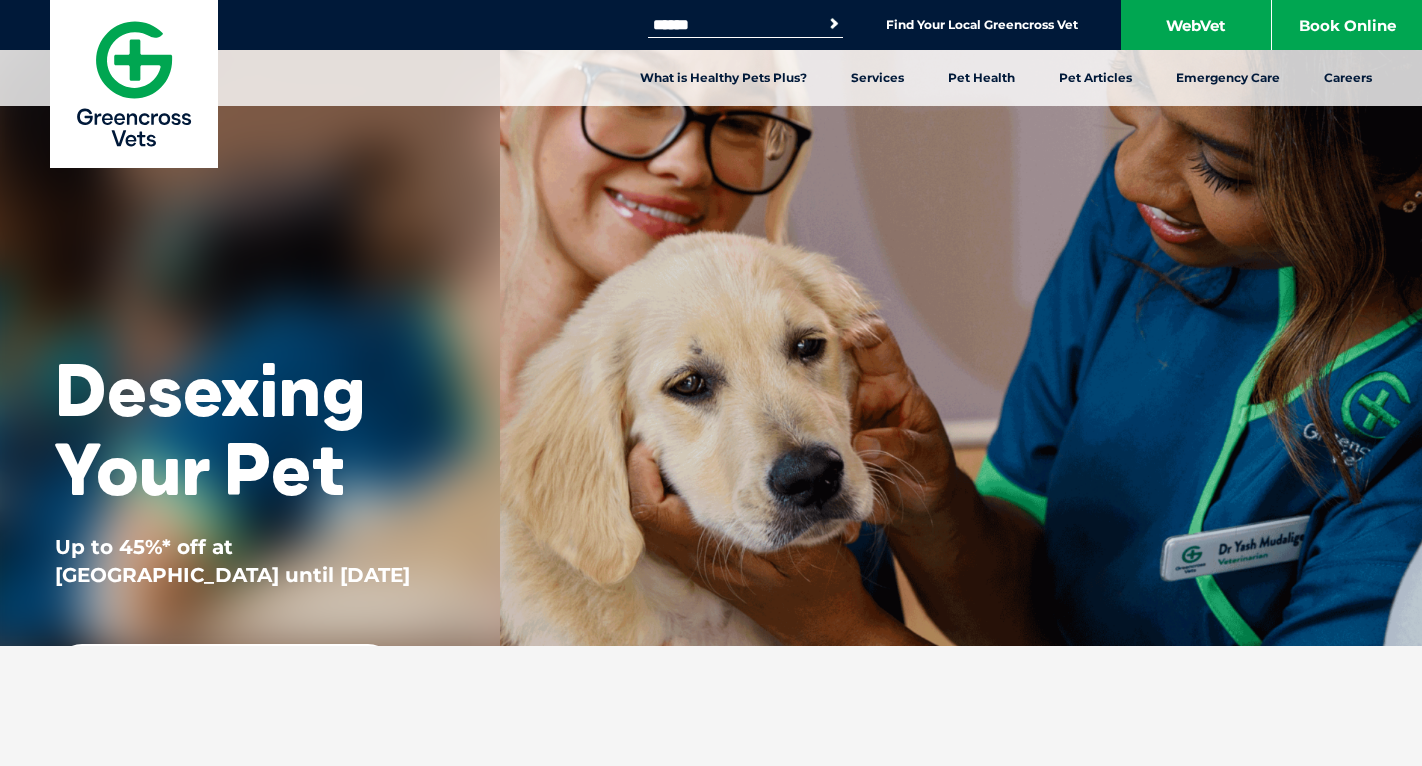scroll, scrollTop: 0, scrollLeft: 0, axis: both 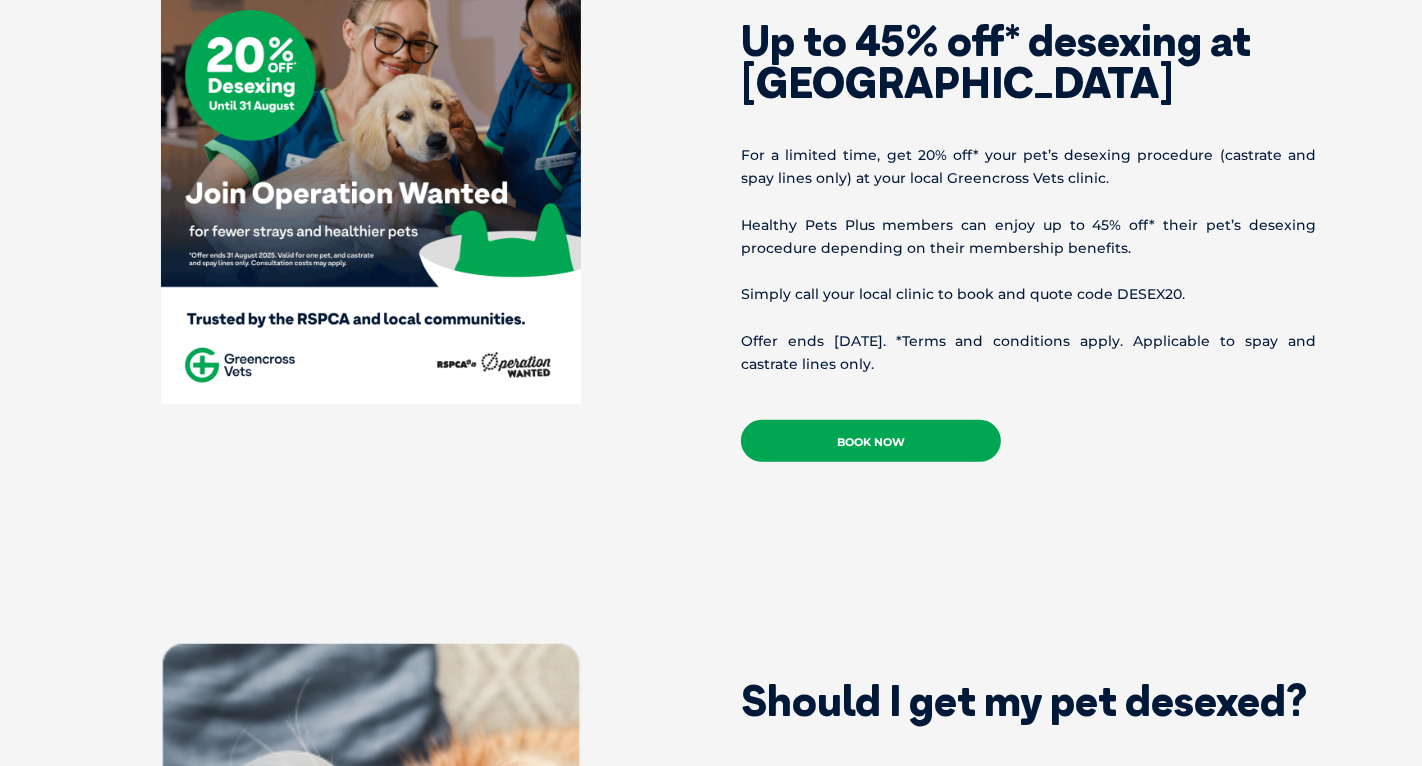 click on "Book Now" at bounding box center (871, 441) 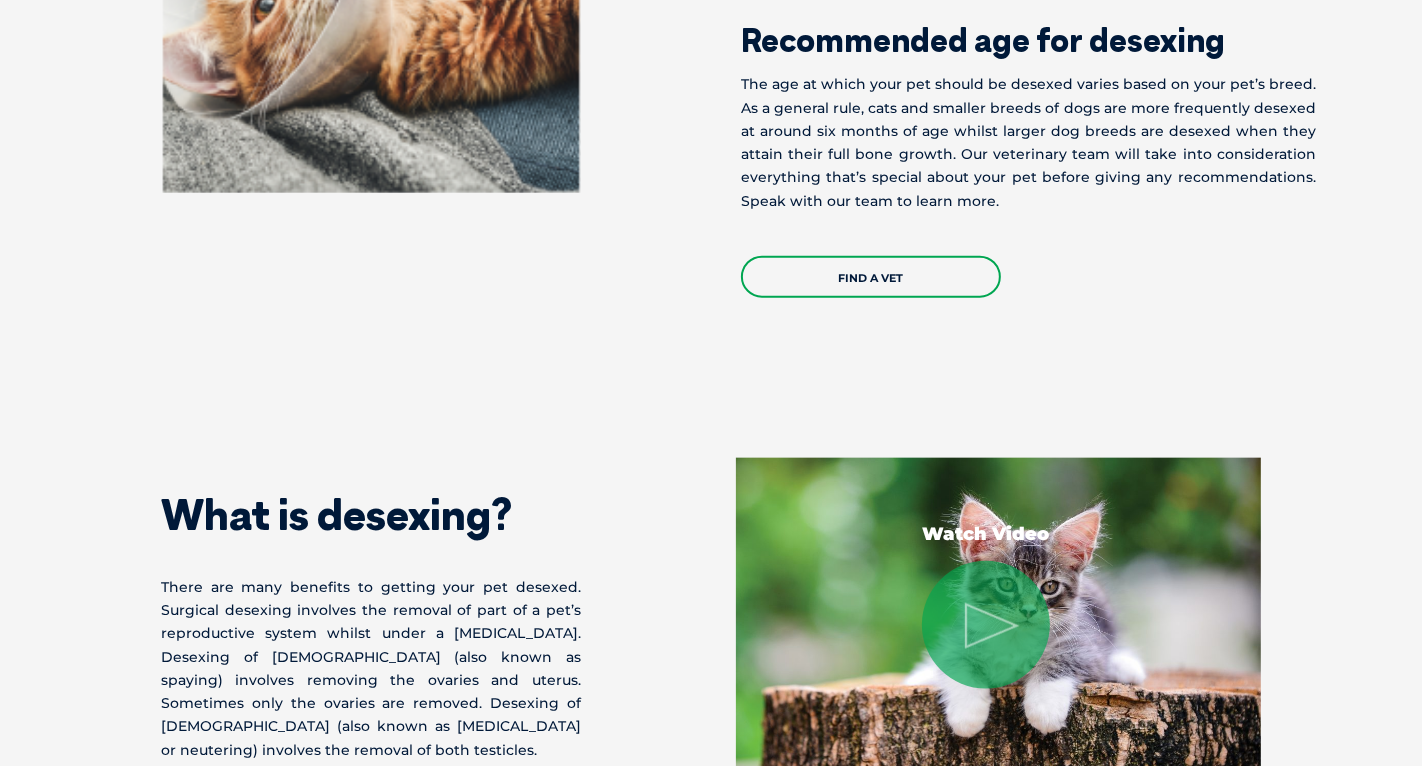 scroll, scrollTop: 1768, scrollLeft: 0, axis: vertical 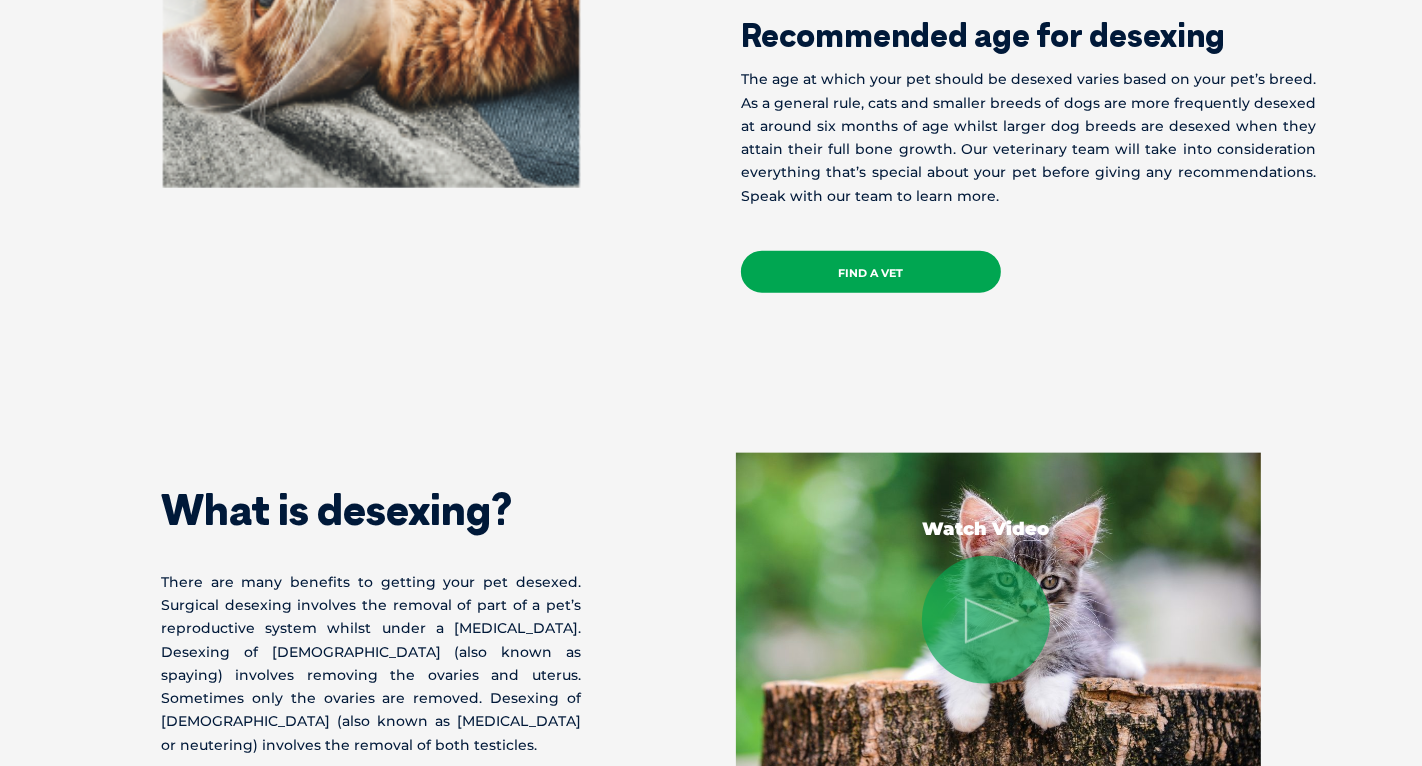click on "Find a Vet" at bounding box center [871, 272] 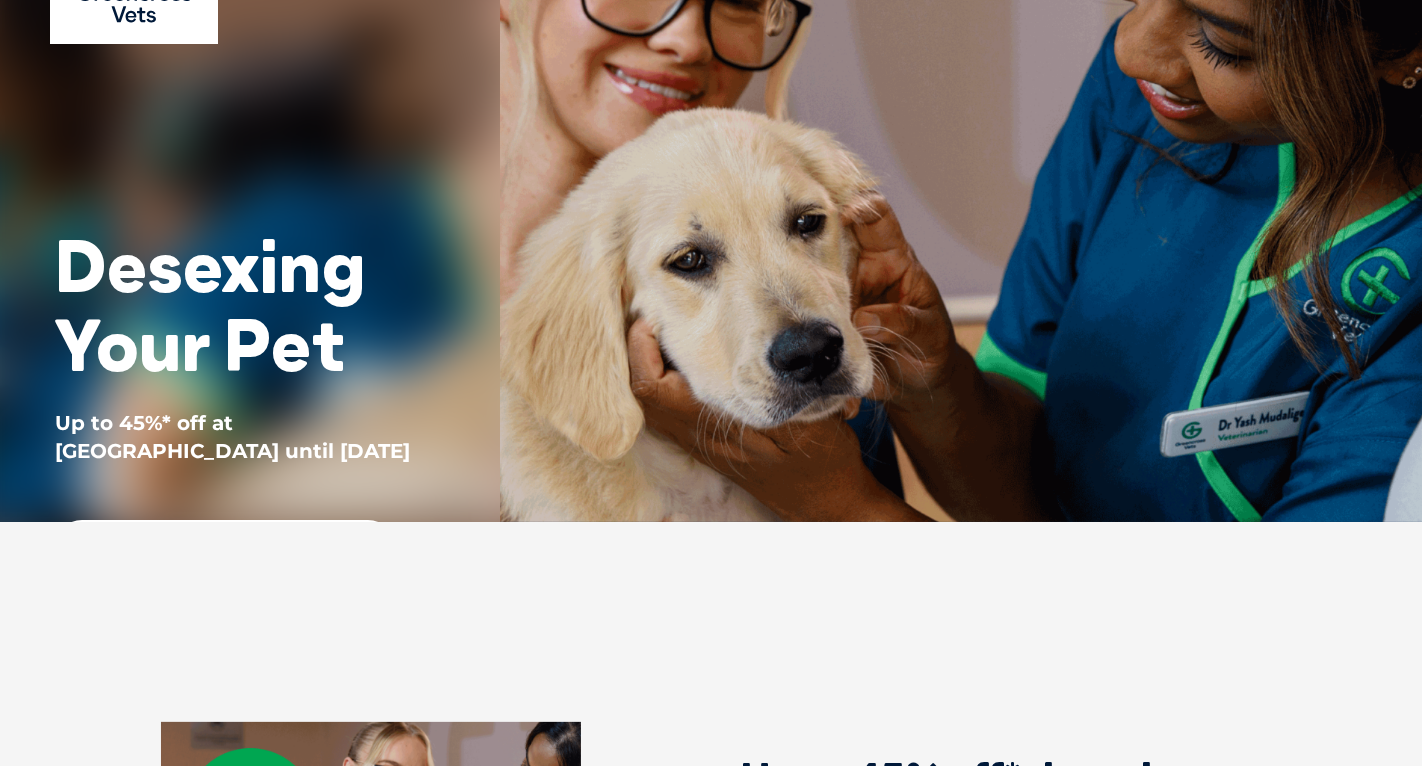 scroll, scrollTop: 0, scrollLeft: 0, axis: both 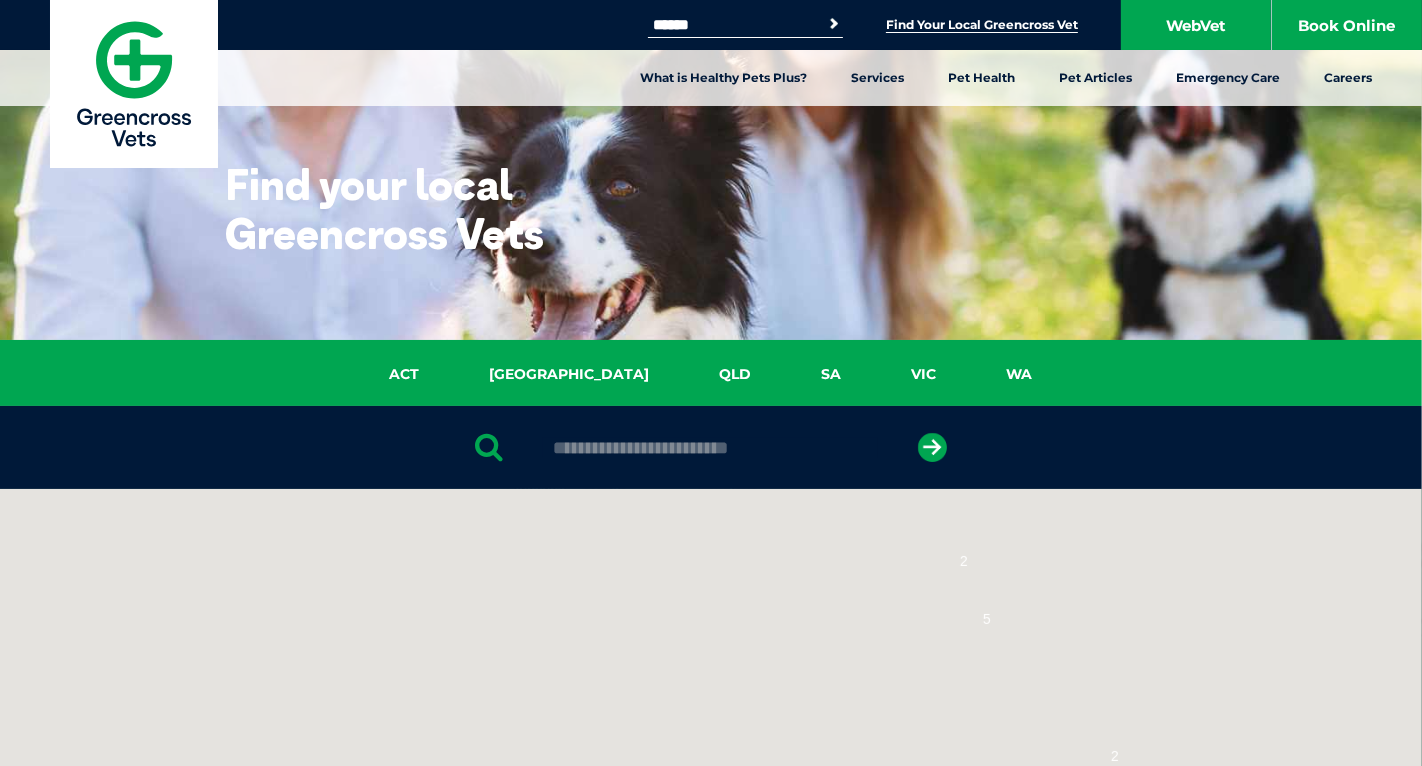 click at bounding box center (710, 448) 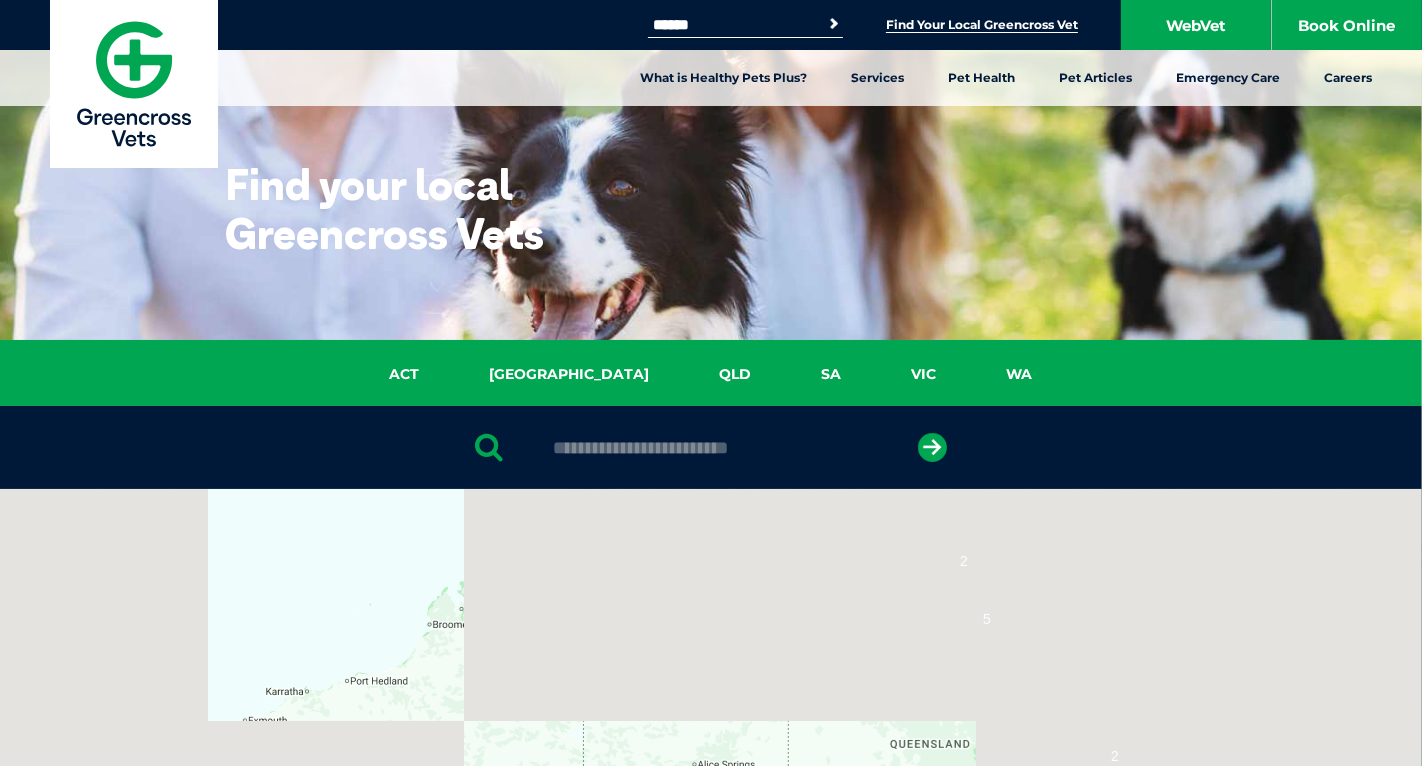 scroll, scrollTop: 0, scrollLeft: 0, axis: both 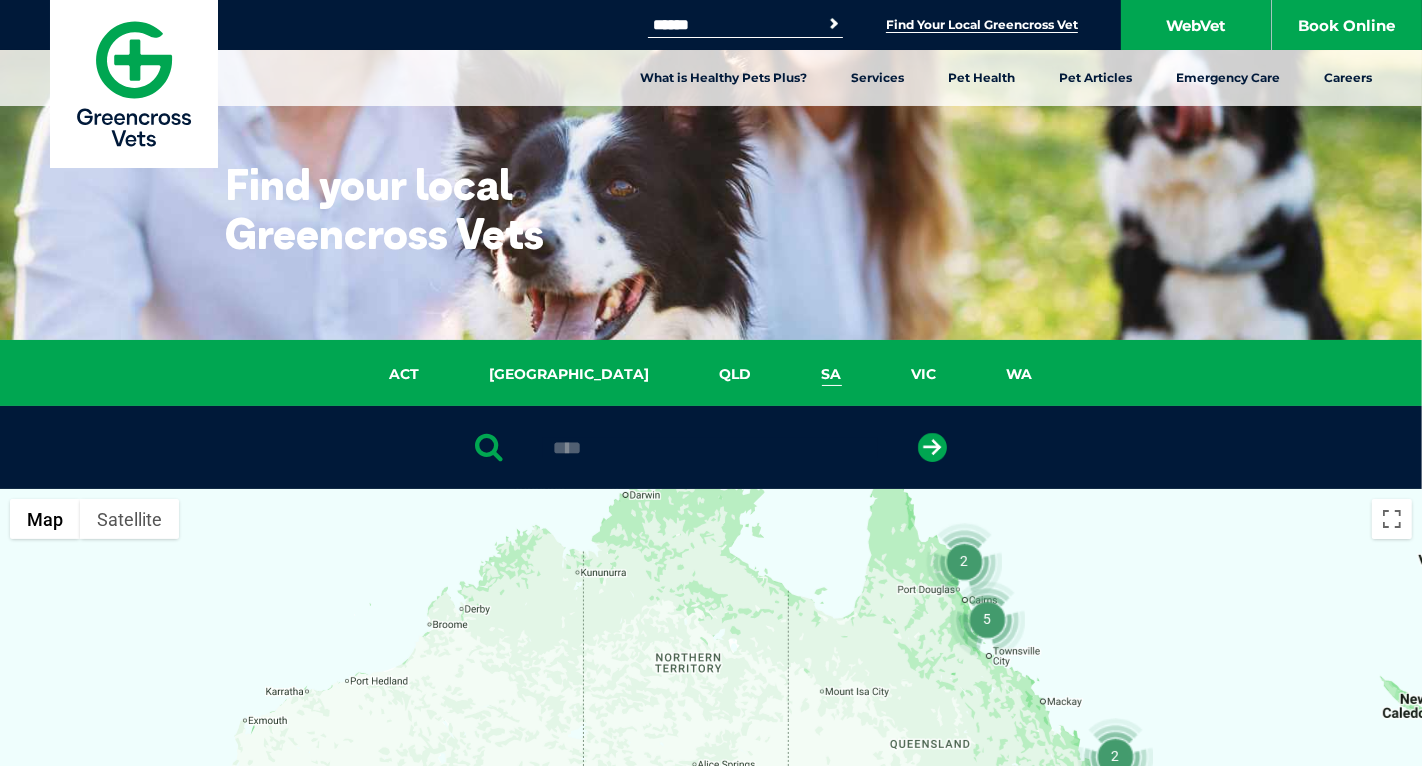 type on "****" 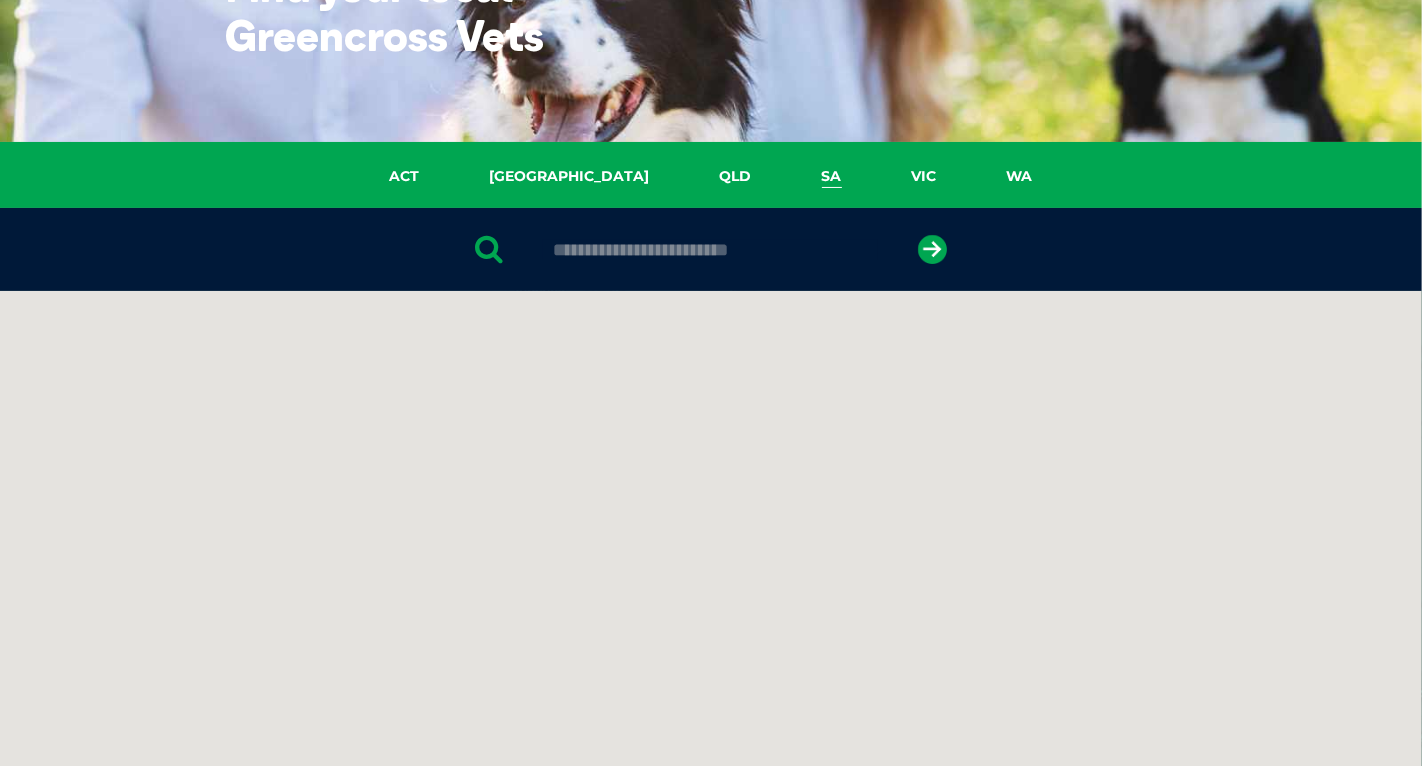 scroll, scrollTop: 458, scrollLeft: 0, axis: vertical 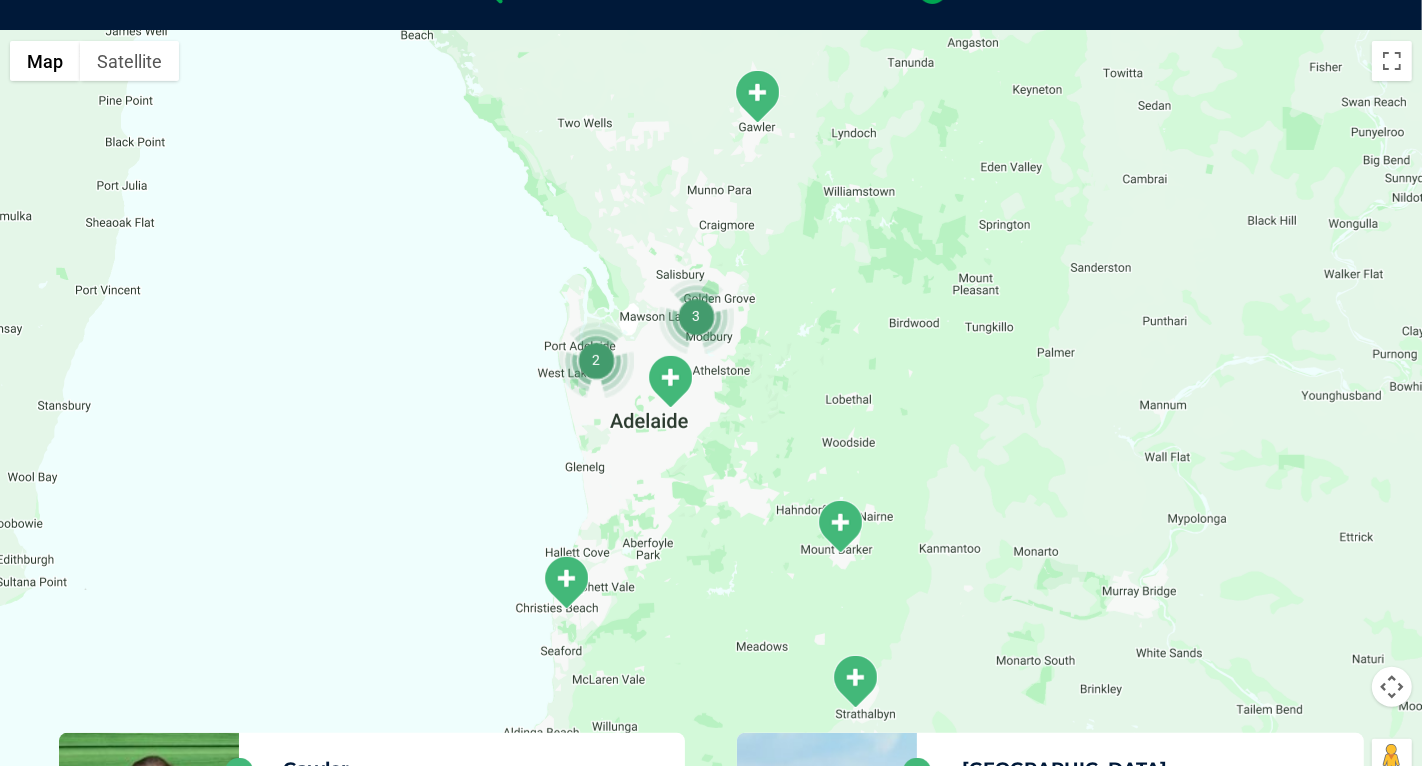 click at bounding box center (596, 360) 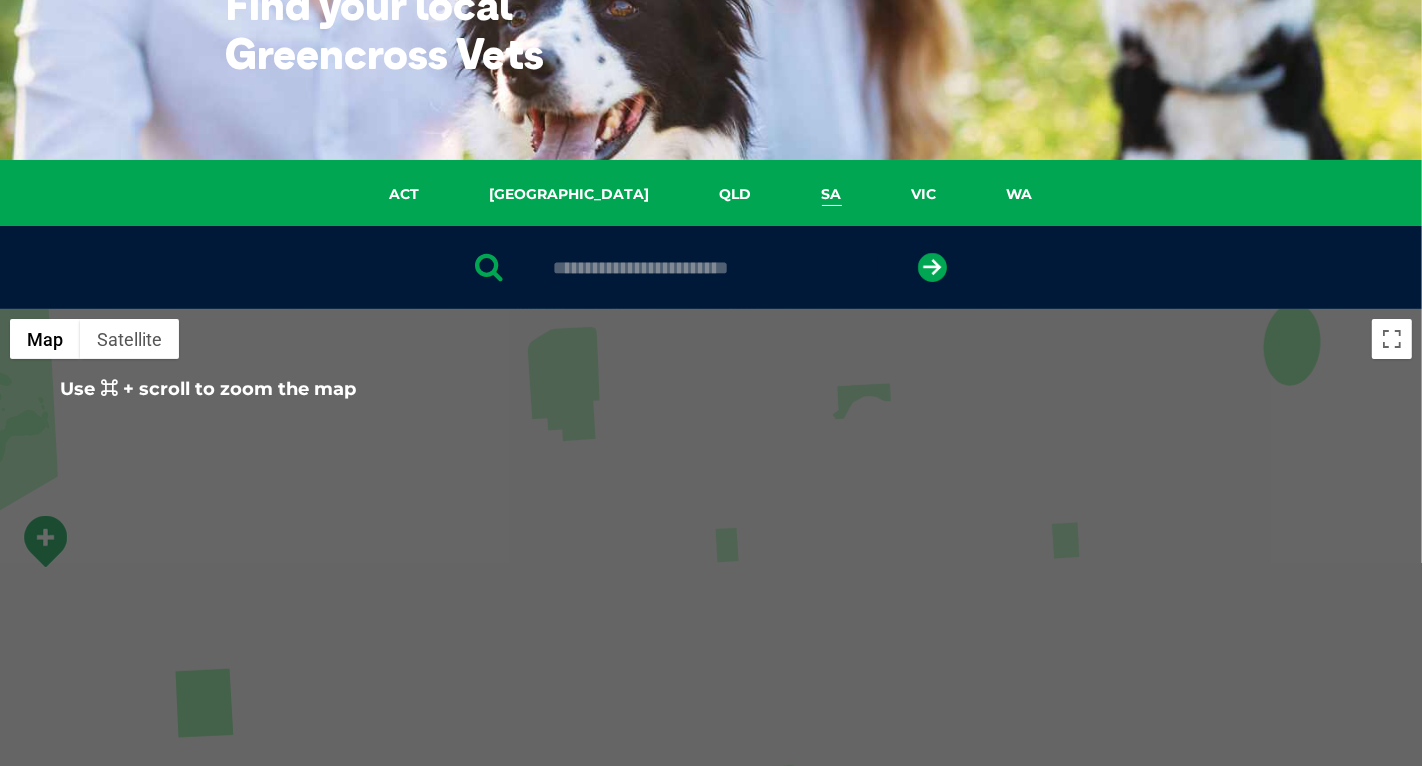 scroll, scrollTop: 0, scrollLeft: 0, axis: both 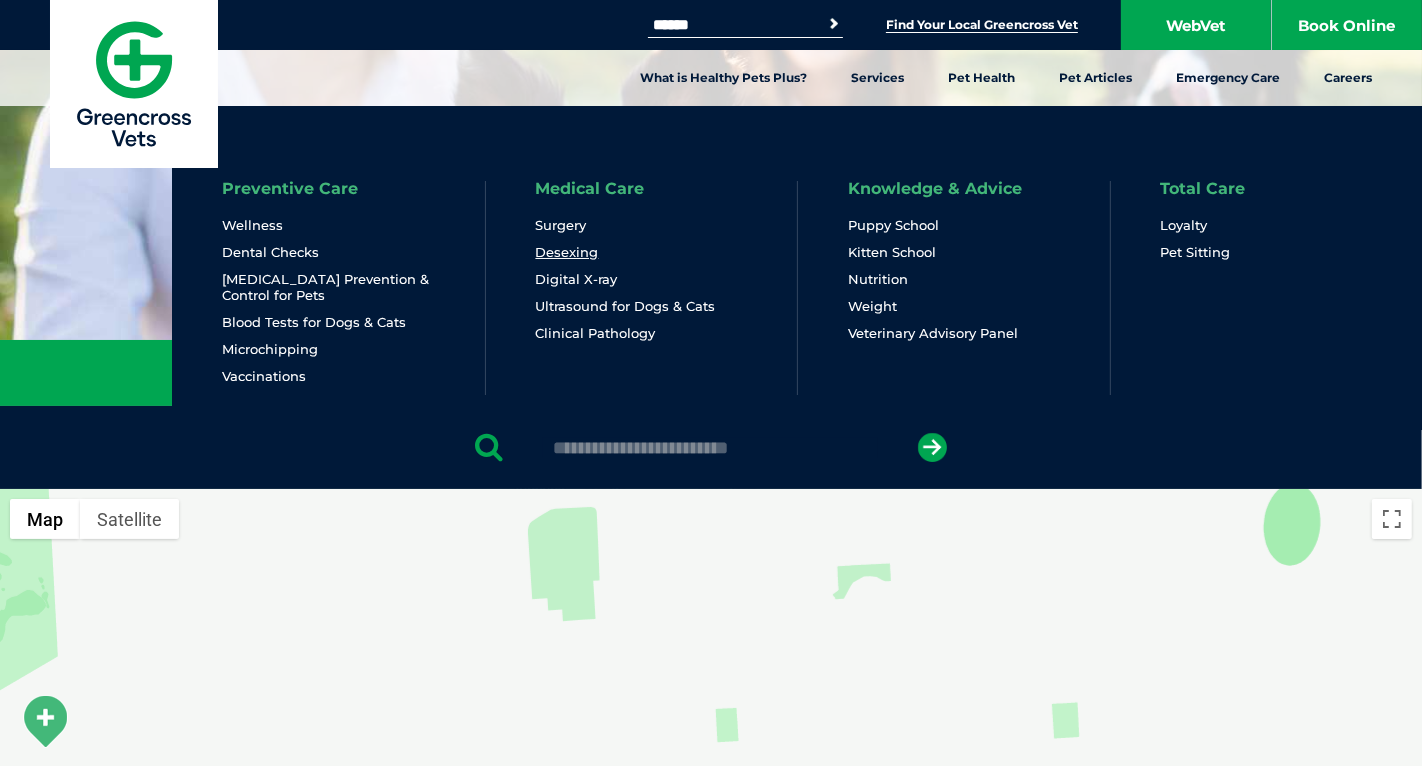click on "Desexing" at bounding box center (567, 252) 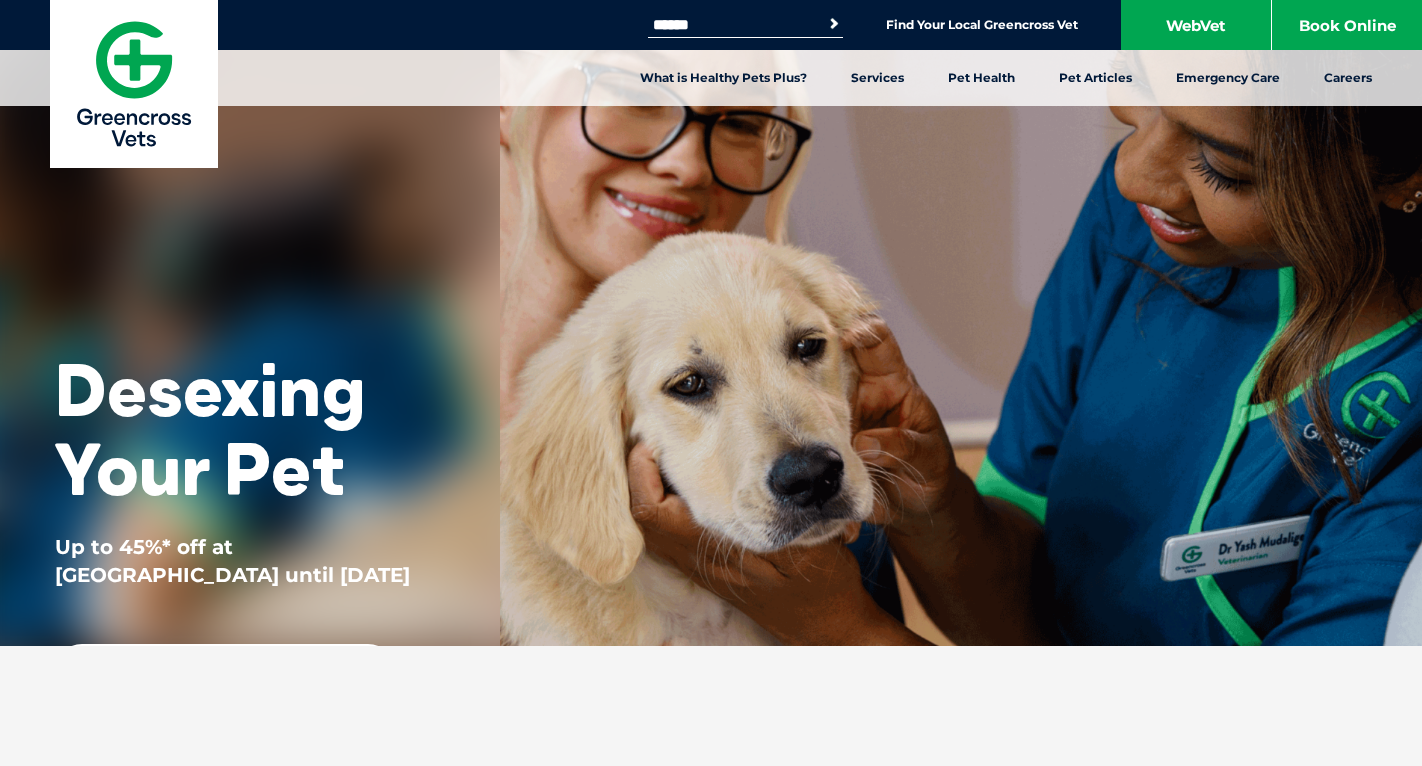 scroll, scrollTop: 0, scrollLeft: 0, axis: both 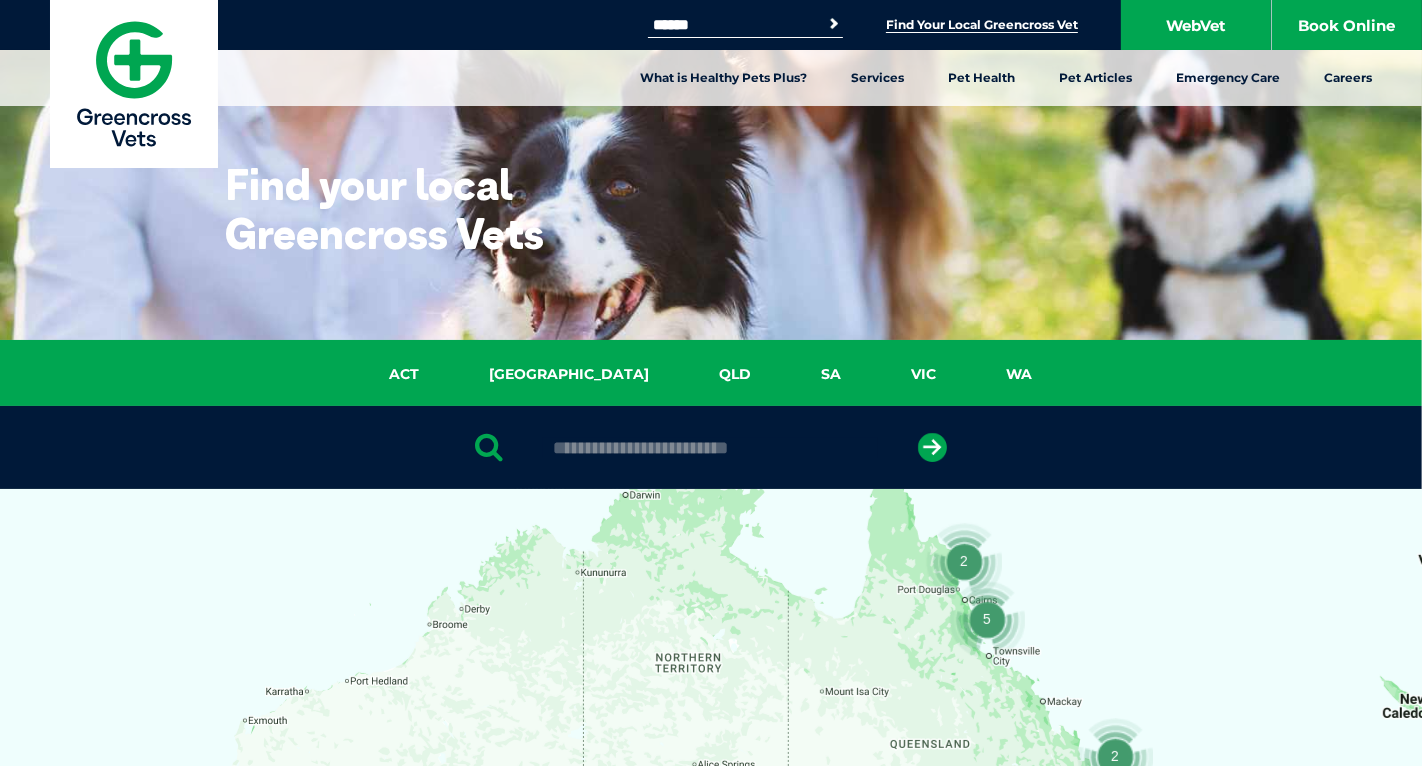 click at bounding box center (710, 448) 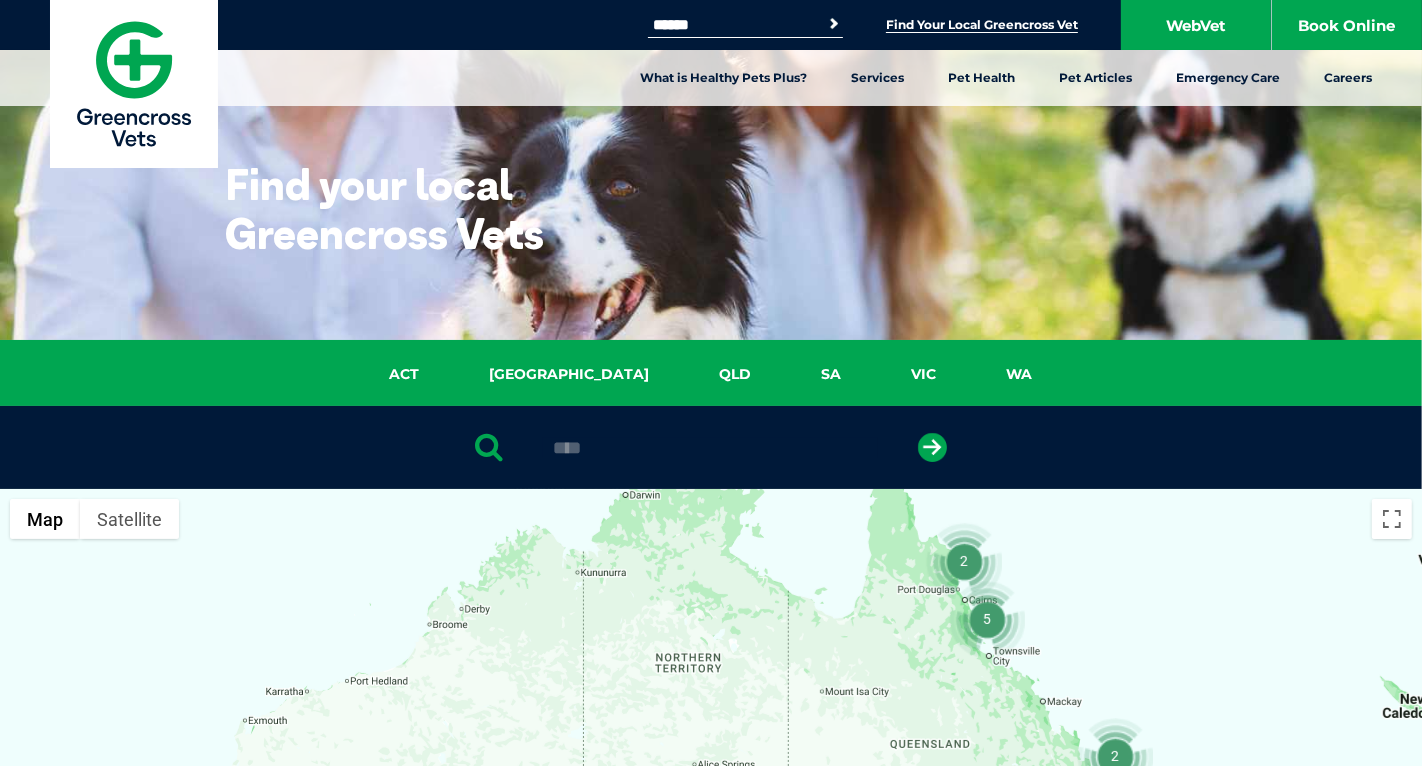 type on "****" 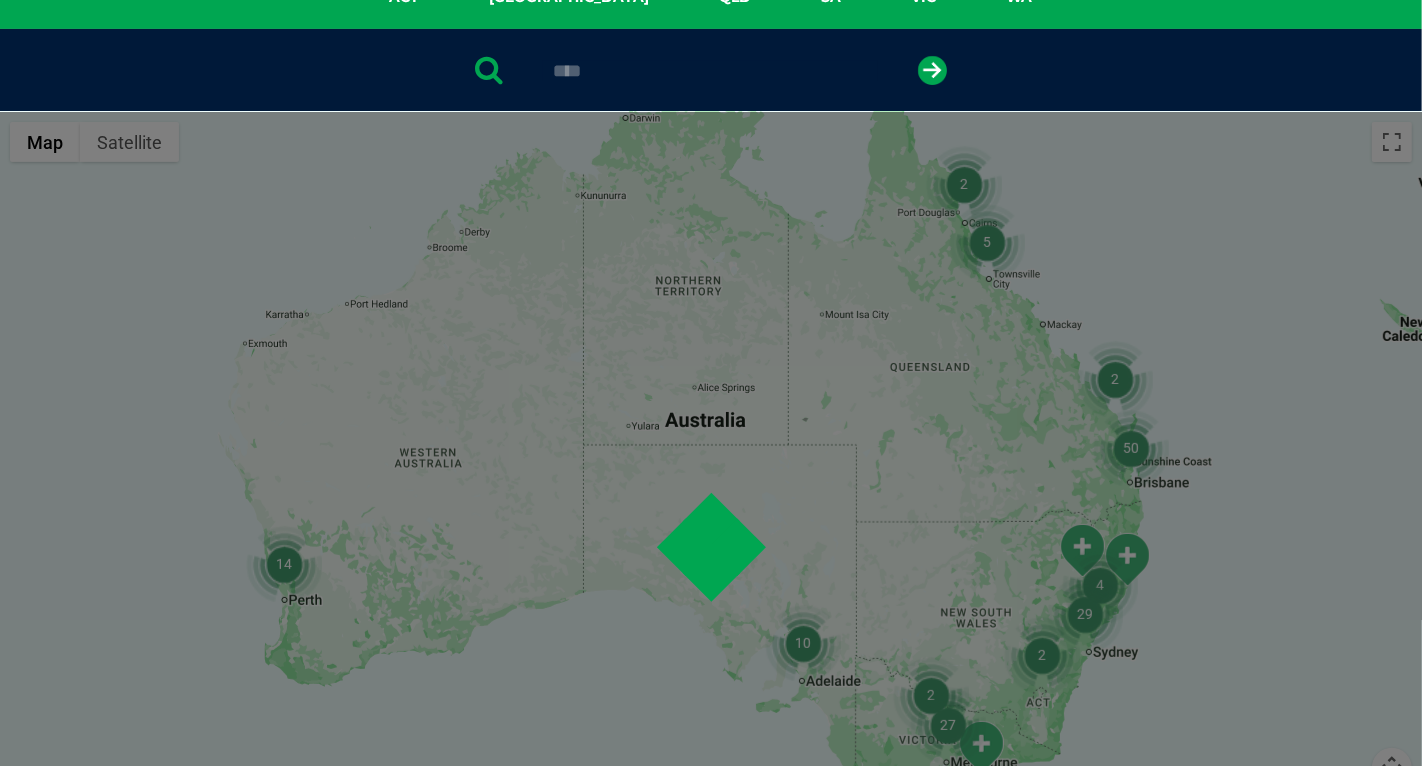 scroll, scrollTop: 388, scrollLeft: 0, axis: vertical 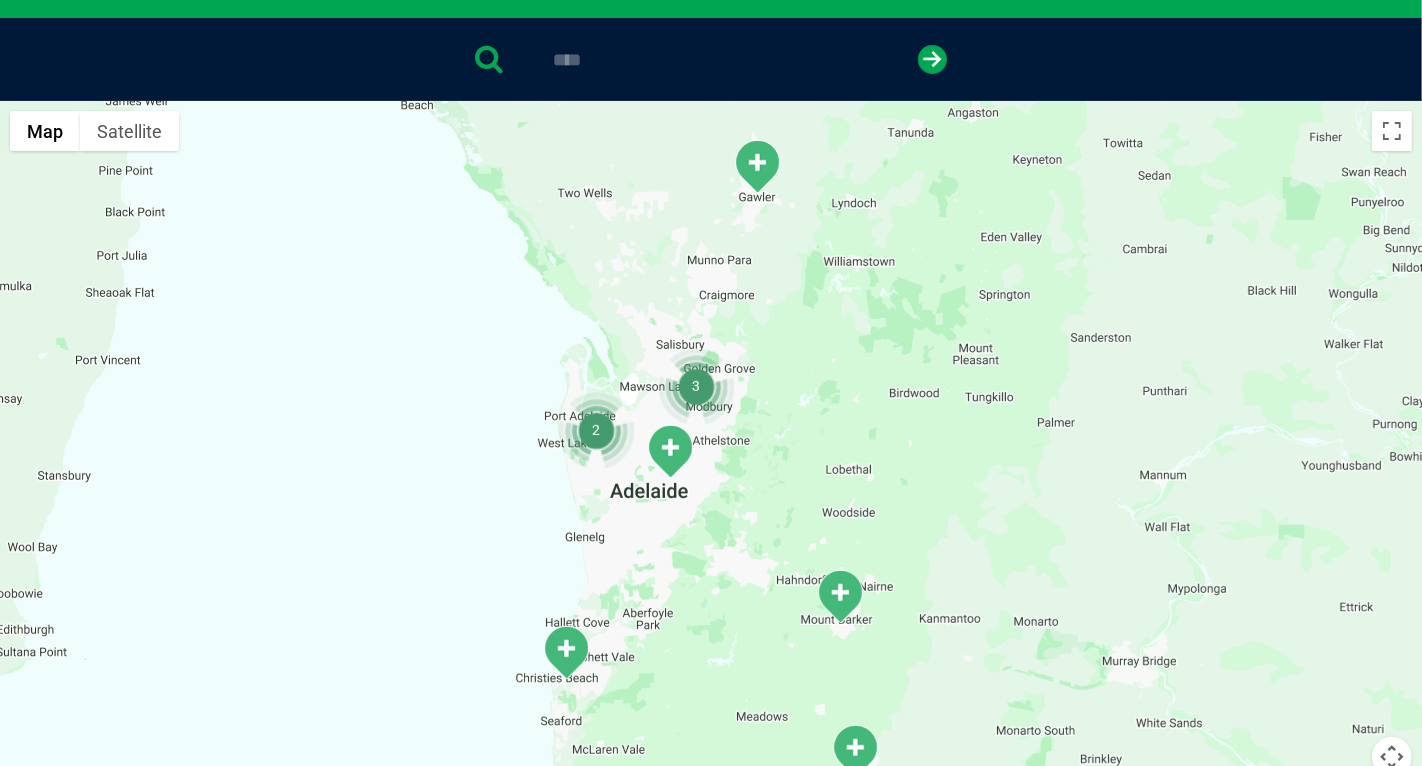click at bounding box center [596, 430] 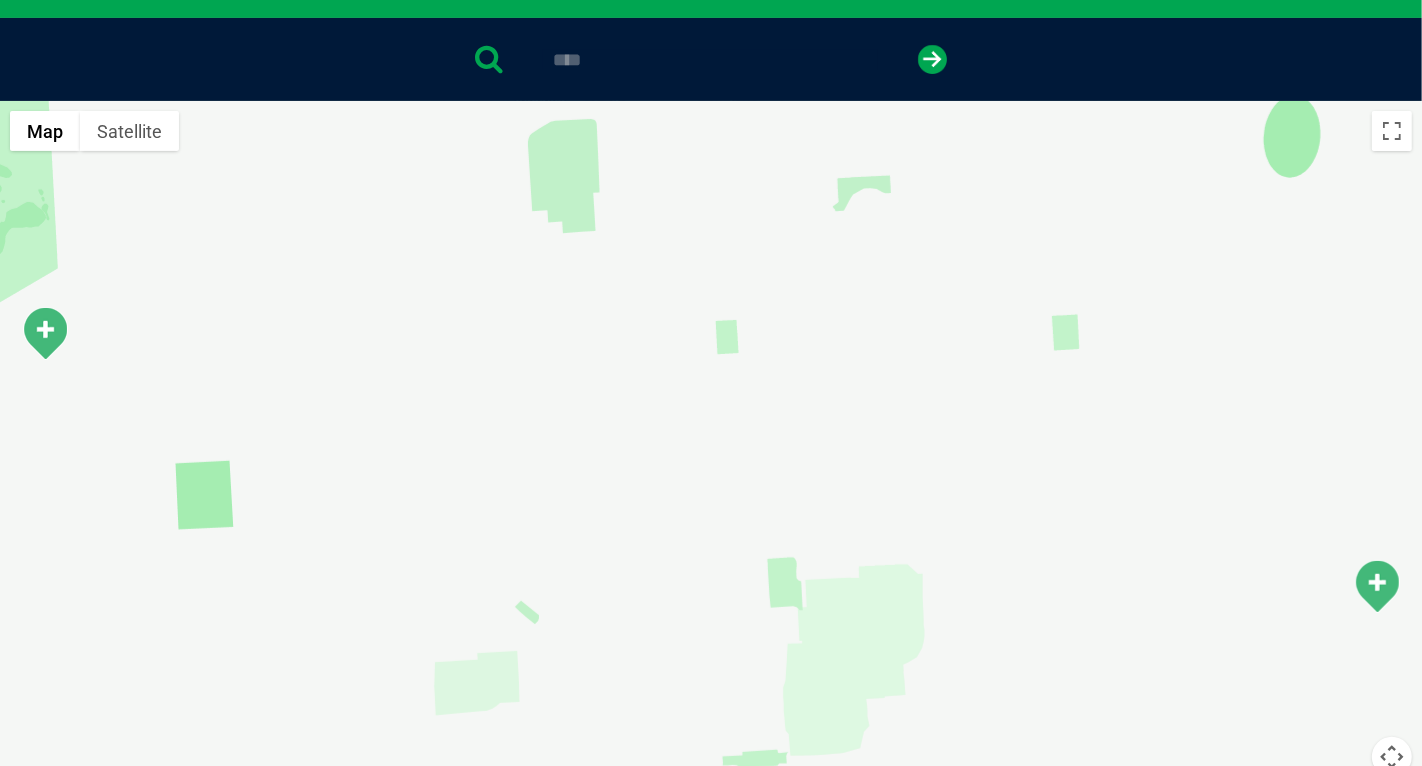 click at bounding box center (45, 333) 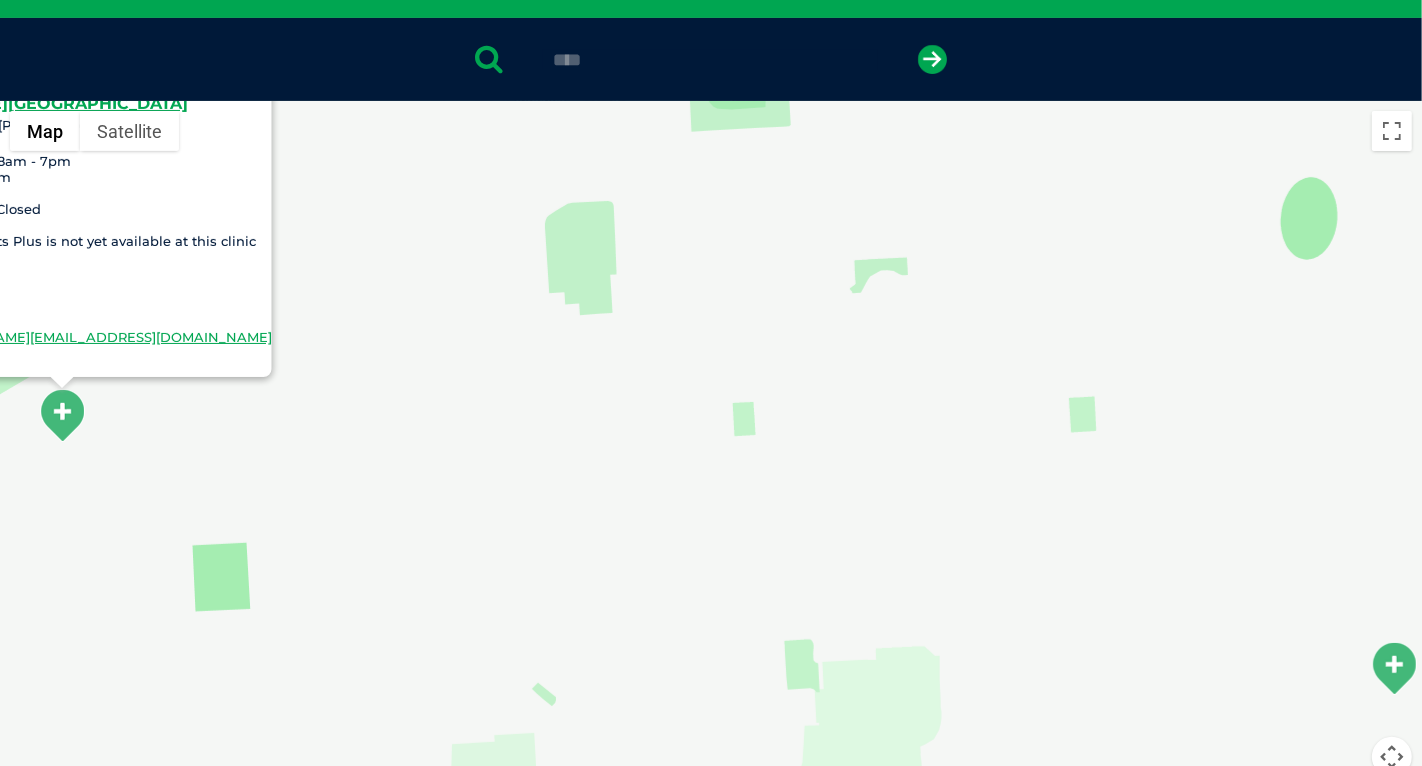 drag, startPoint x: 644, startPoint y: 580, endPoint x: 425, endPoint y: 435, distance: 262.65186 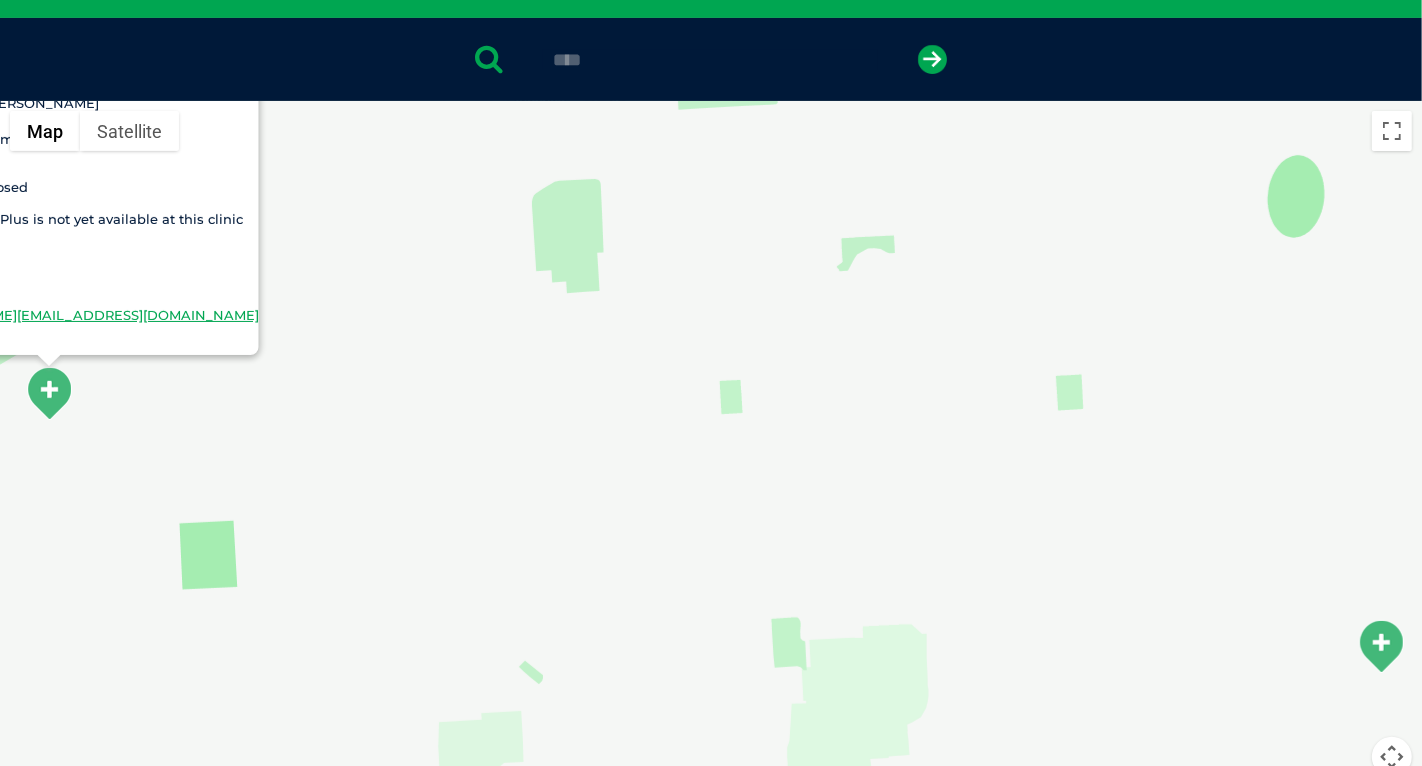 click at bounding box center (1381, 646) 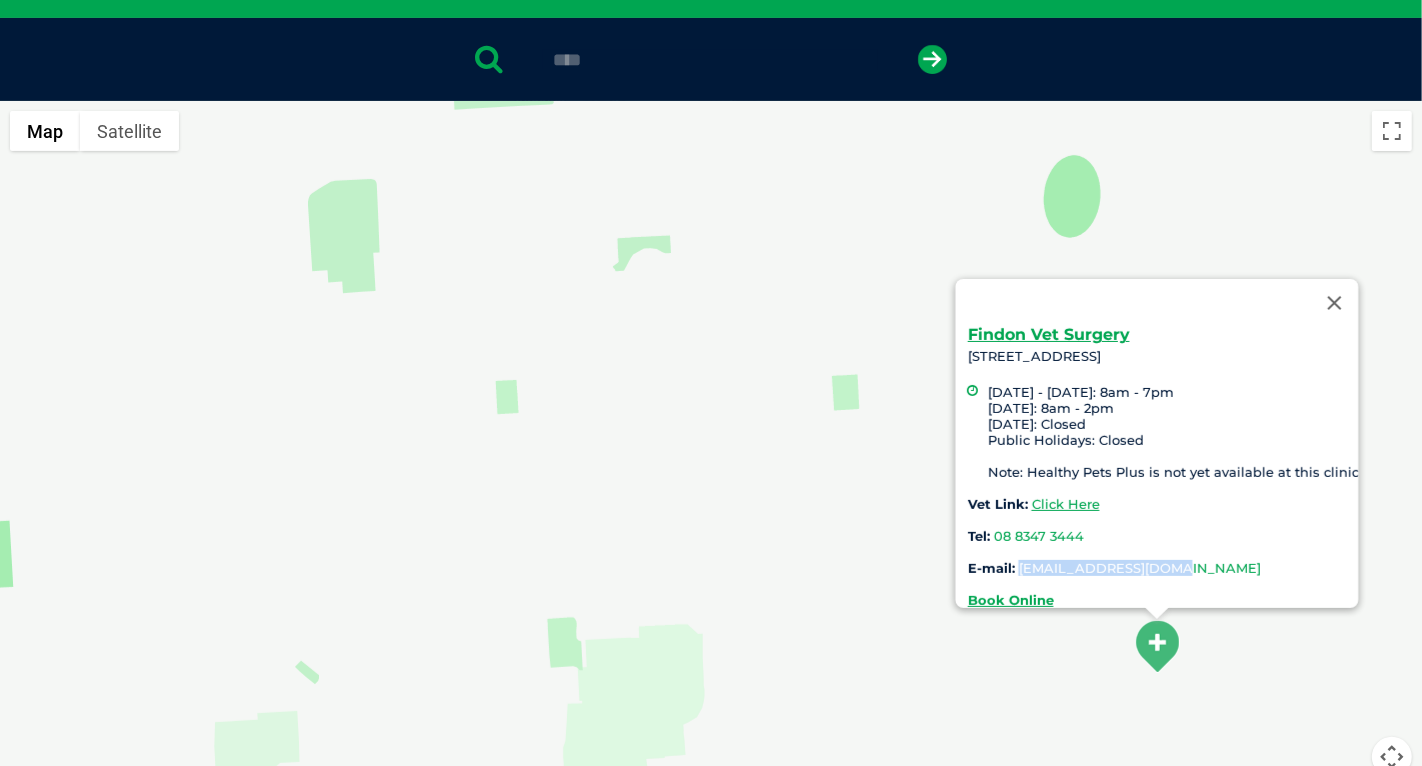 drag, startPoint x: 1170, startPoint y: 553, endPoint x: 1012, endPoint y: 556, distance: 158.02847 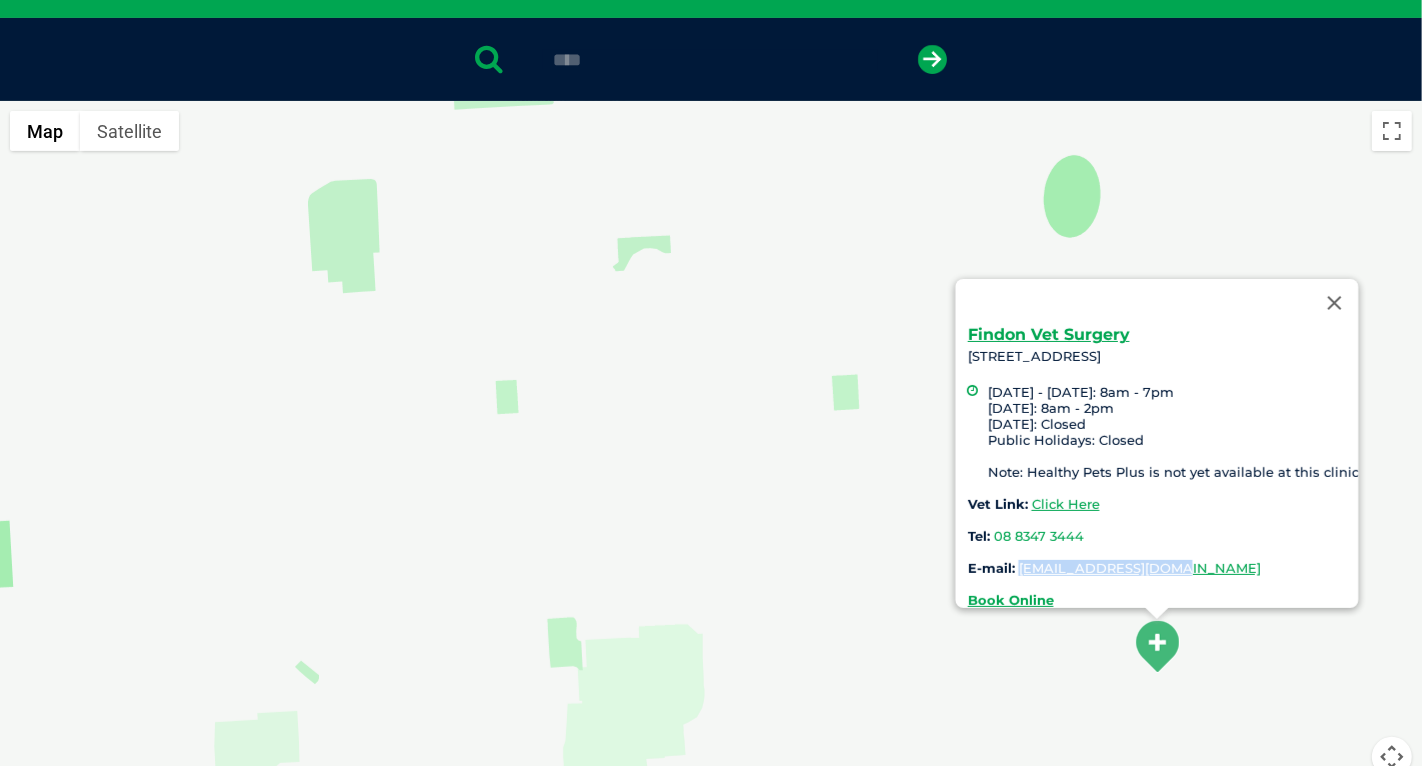 copy on "[EMAIL_ADDRESS][DOMAIN_NAME]" 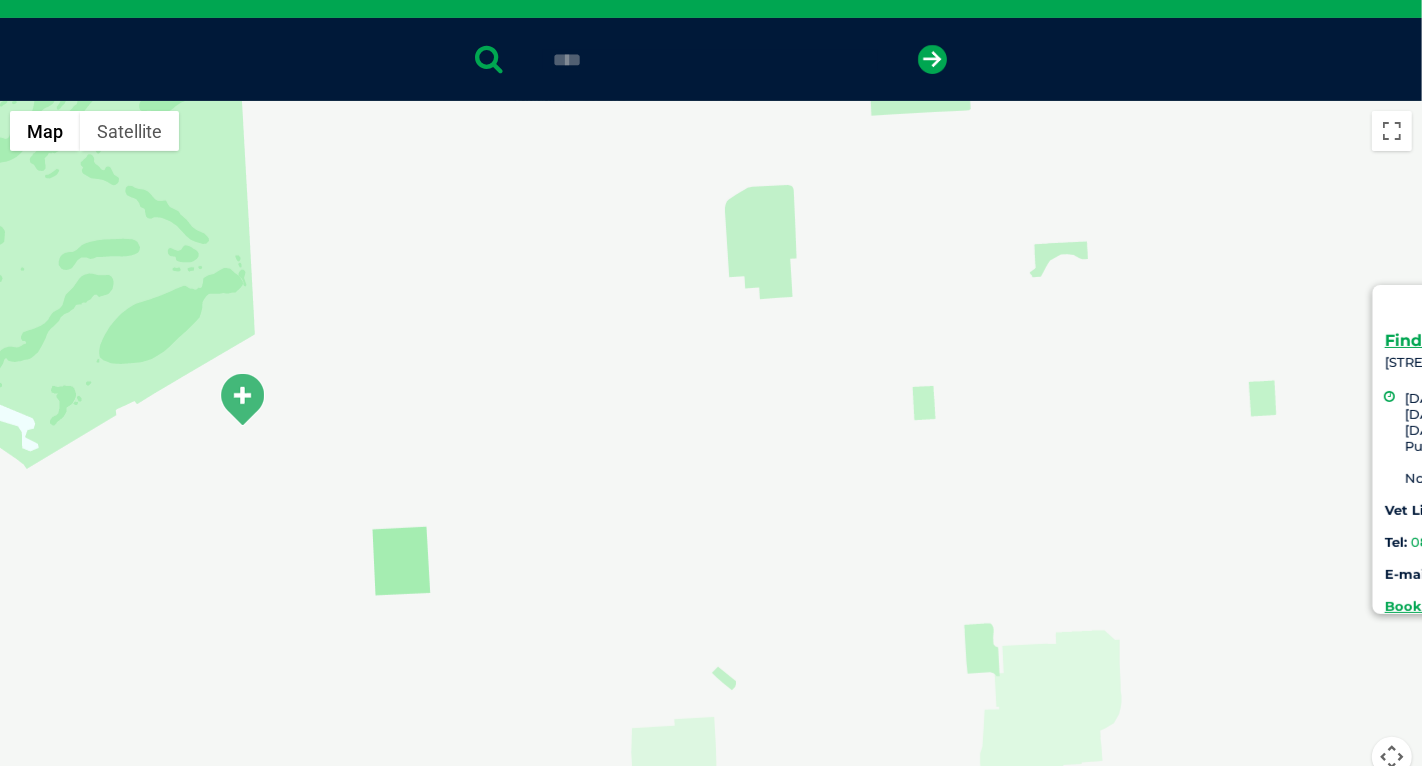 drag, startPoint x: 408, startPoint y: 505, endPoint x: 850, endPoint y: 511, distance: 442.0407 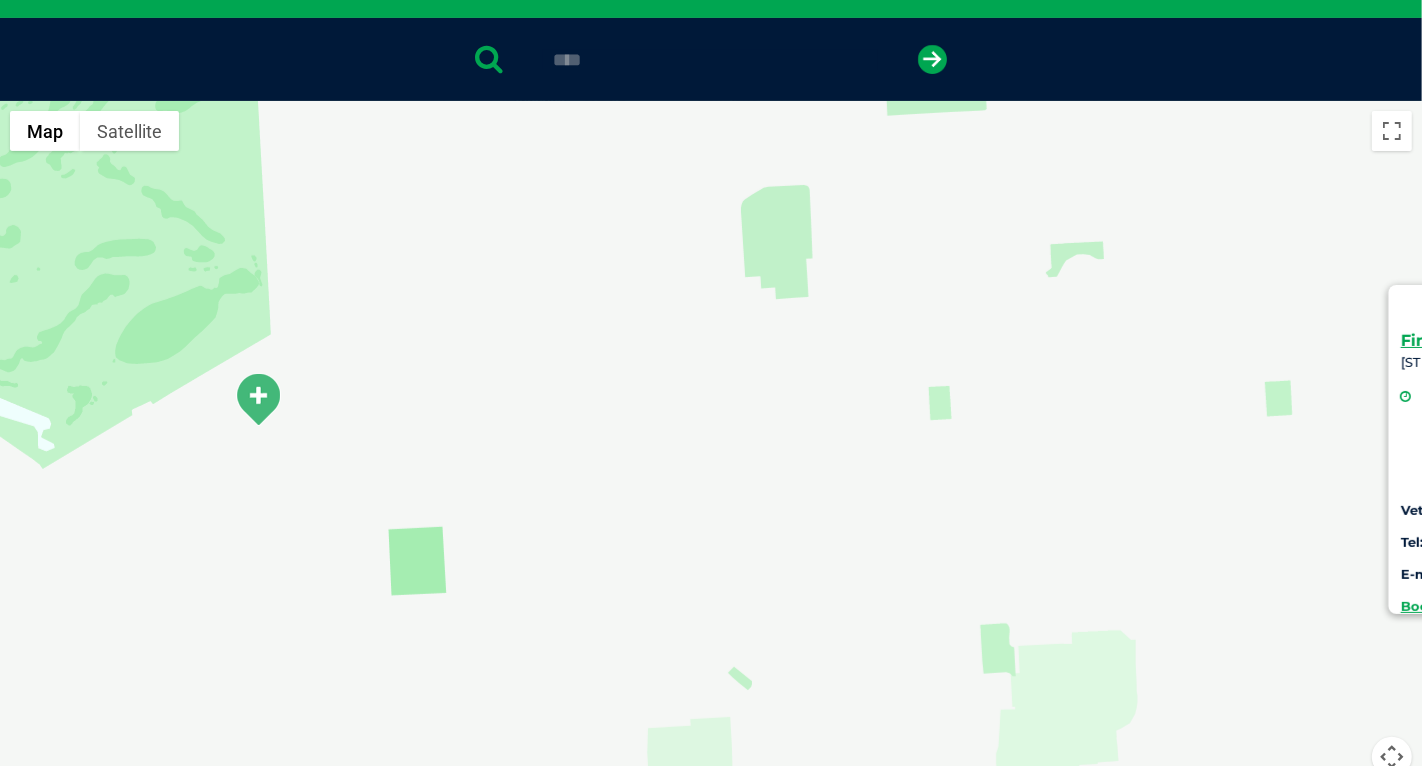 click at bounding box center [258, 399] 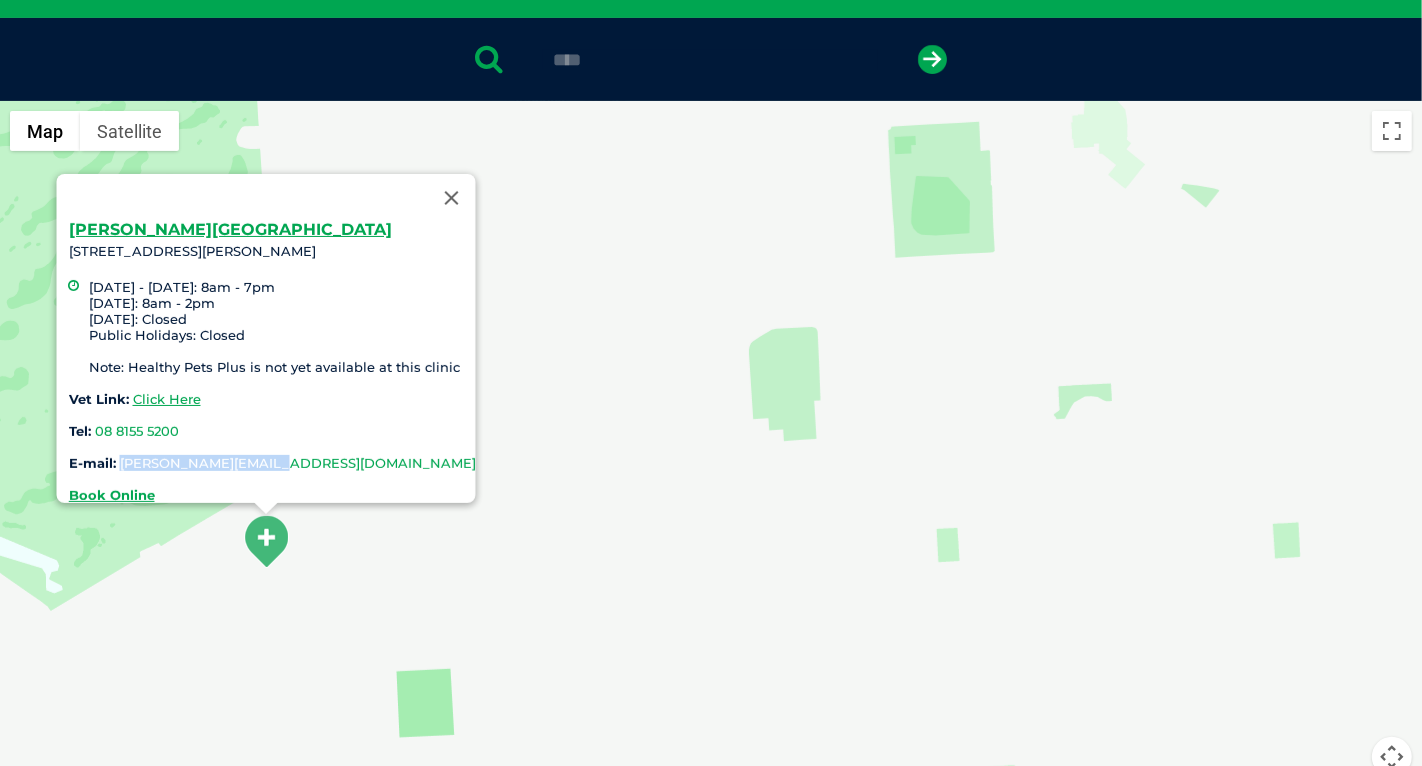 drag, startPoint x: 291, startPoint y: 450, endPoint x: 127, endPoint y: 443, distance: 164.14932 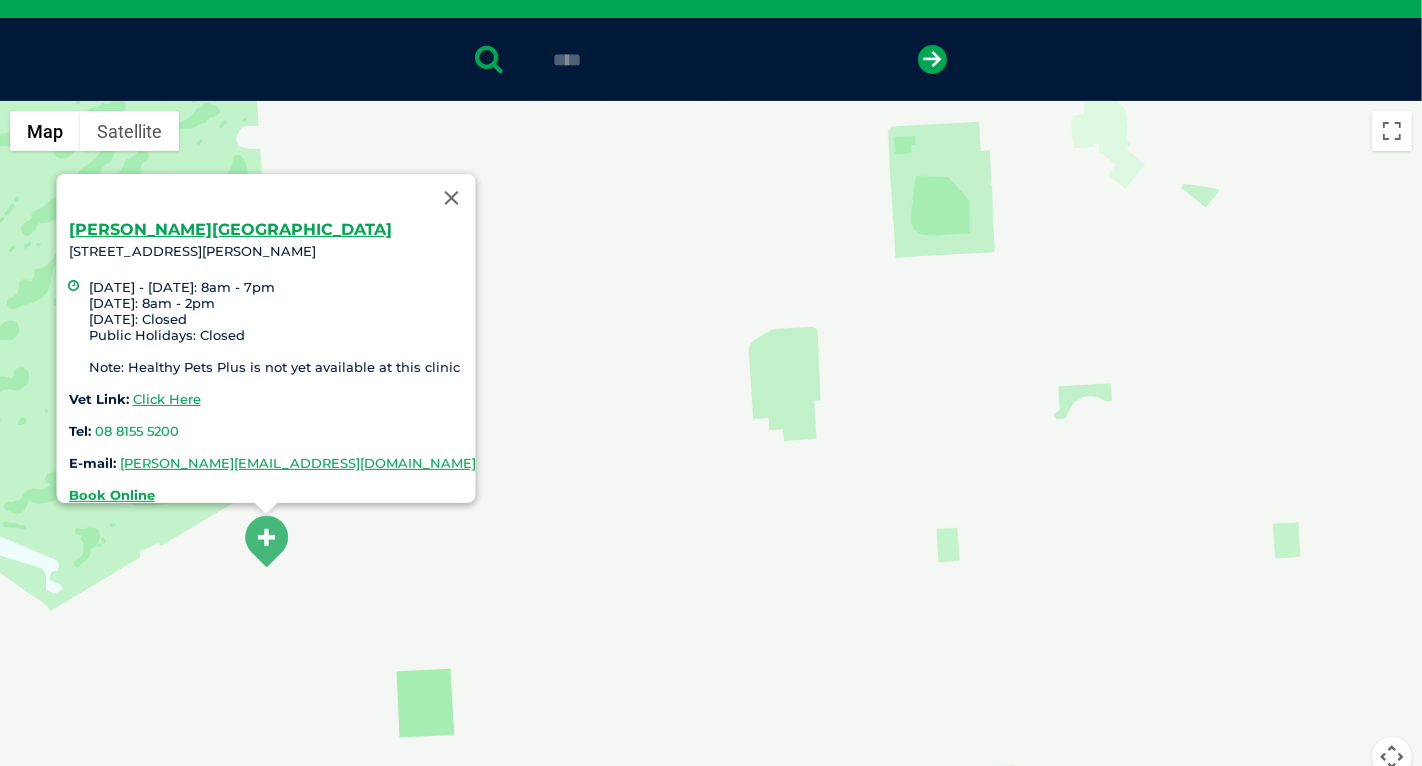 click on "[PERSON_NAME][GEOGRAPHIC_DATA] [STREET_ADDRESS][PERSON_NAME]
[DATE] - [DATE]: 8am - 7pm
[DATE]: 8am - 2pm
[DATE]: Closed
Public Holidays: Closed
Note: Healthy Pets Plus is not yet available at this clinic
Vet Link:   Click Here Tel:
08 8155 5200														 E-mail:   [PERSON_NAME][EMAIL_ADDRESS][DOMAIN_NAME] Book Online" at bounding box center (272, 362) 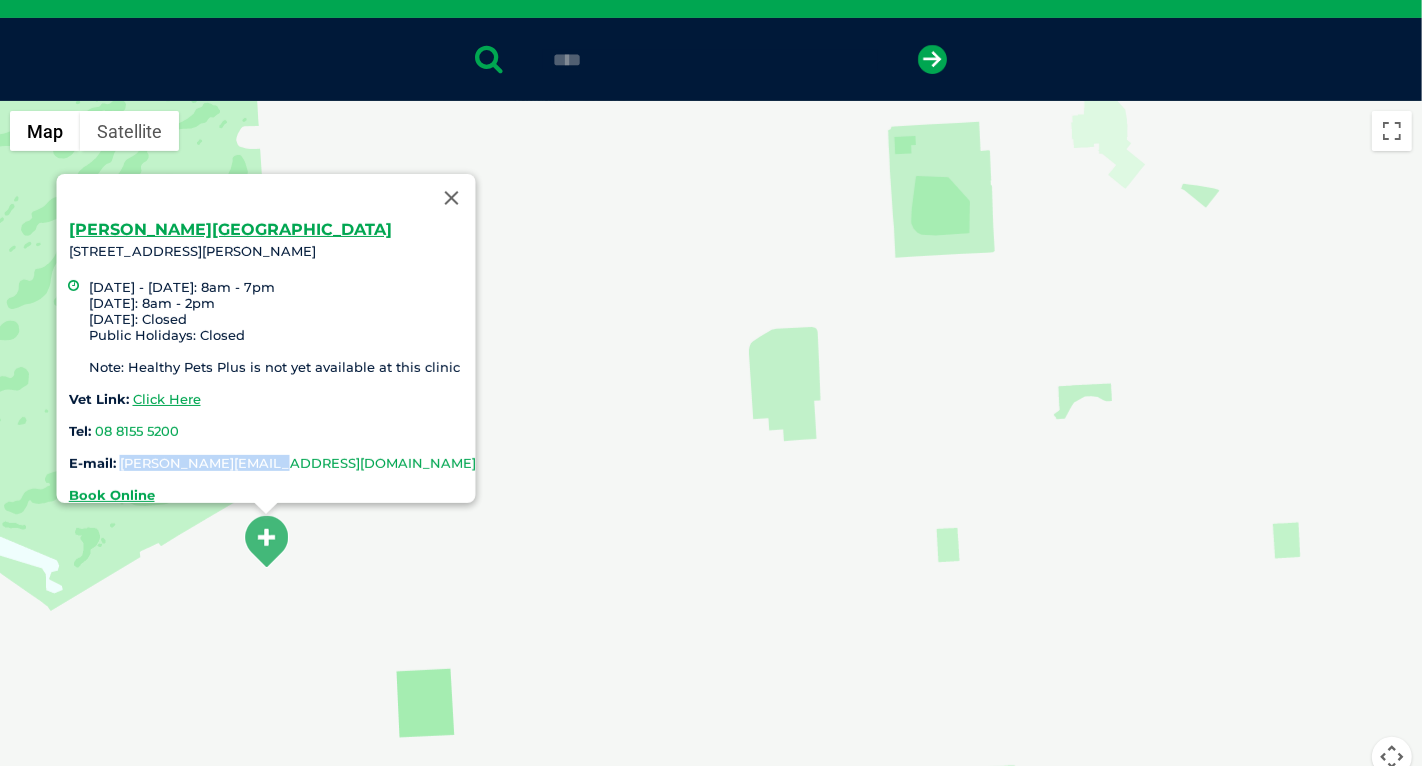 drag, startPoint x: 279, startPoint y: 452, endPoint x: 127, endPoint y: 447, distance: 152.08221 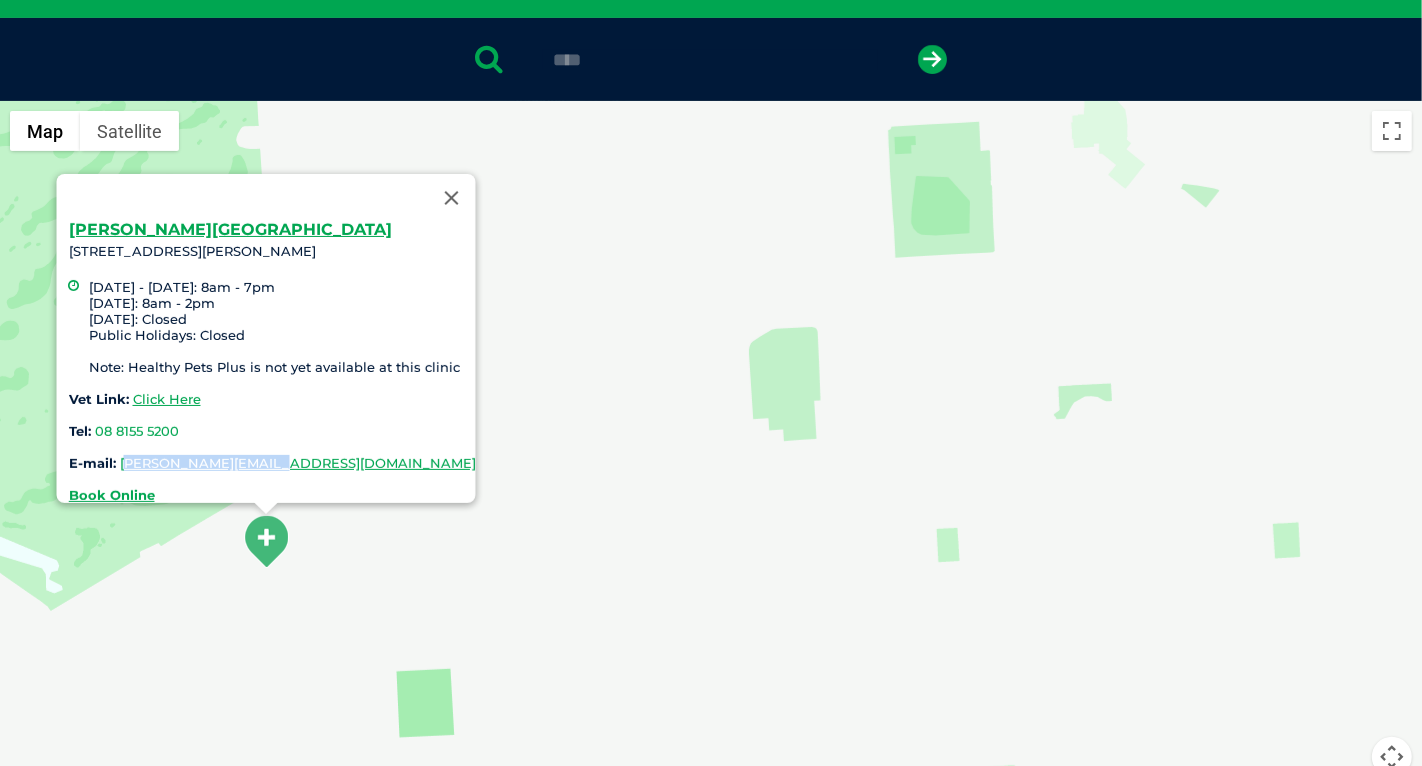 click on "[PERSON_NAME][GEOGRAPHIC_DATA] [STREET_ADDRESS][PERSON_NAME]
[DATE] - [DATE]: 8am - 7pm
[DATE]: 8am - 2pm
[DATE]: Closed
Public Holidays: Closed
Note: Healthy Pets Plus is not yet available at this clinic
Vet Link:   Click Here Tel:
08 8155 5200														 E-mail:   [PERSON_NAME][EMAIL_ADDRESS][DOMAIN_NAME] Book Online" at bounding box center [272, 362] 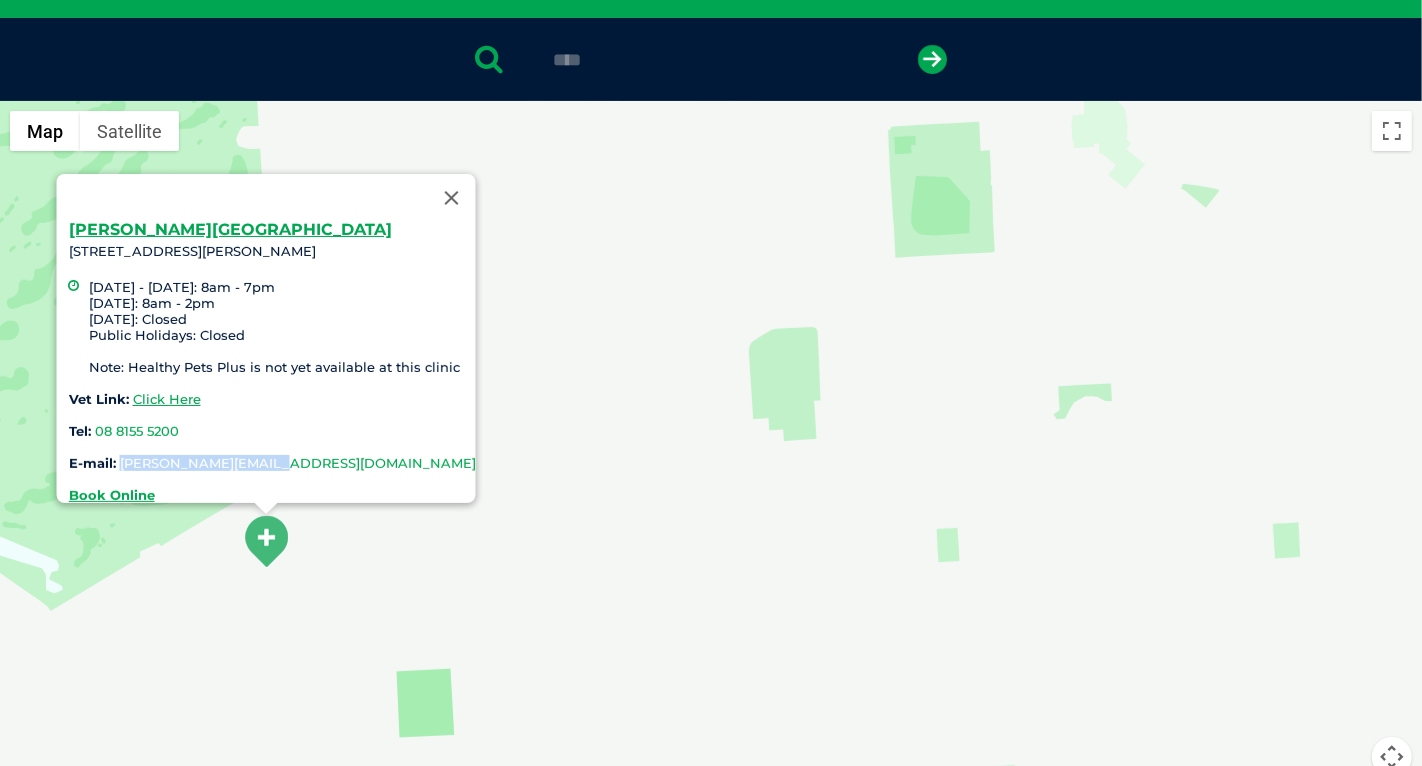 drag, startPoint x: 304, startPoint y: 451, endPoint x: 122, endPoint y: 451, distance: 182 